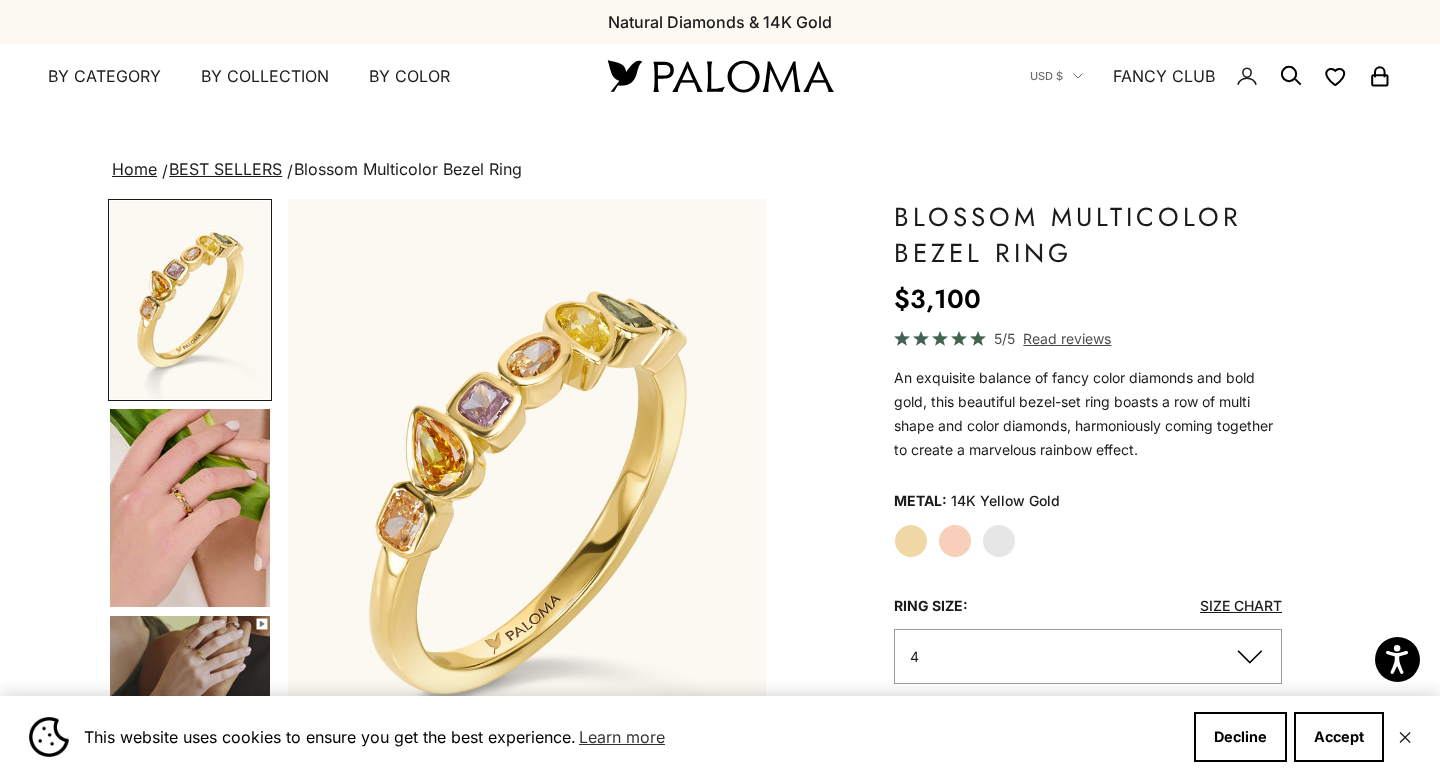 scroll, scrollTop: 0, scrollLeft: 0, axis: both 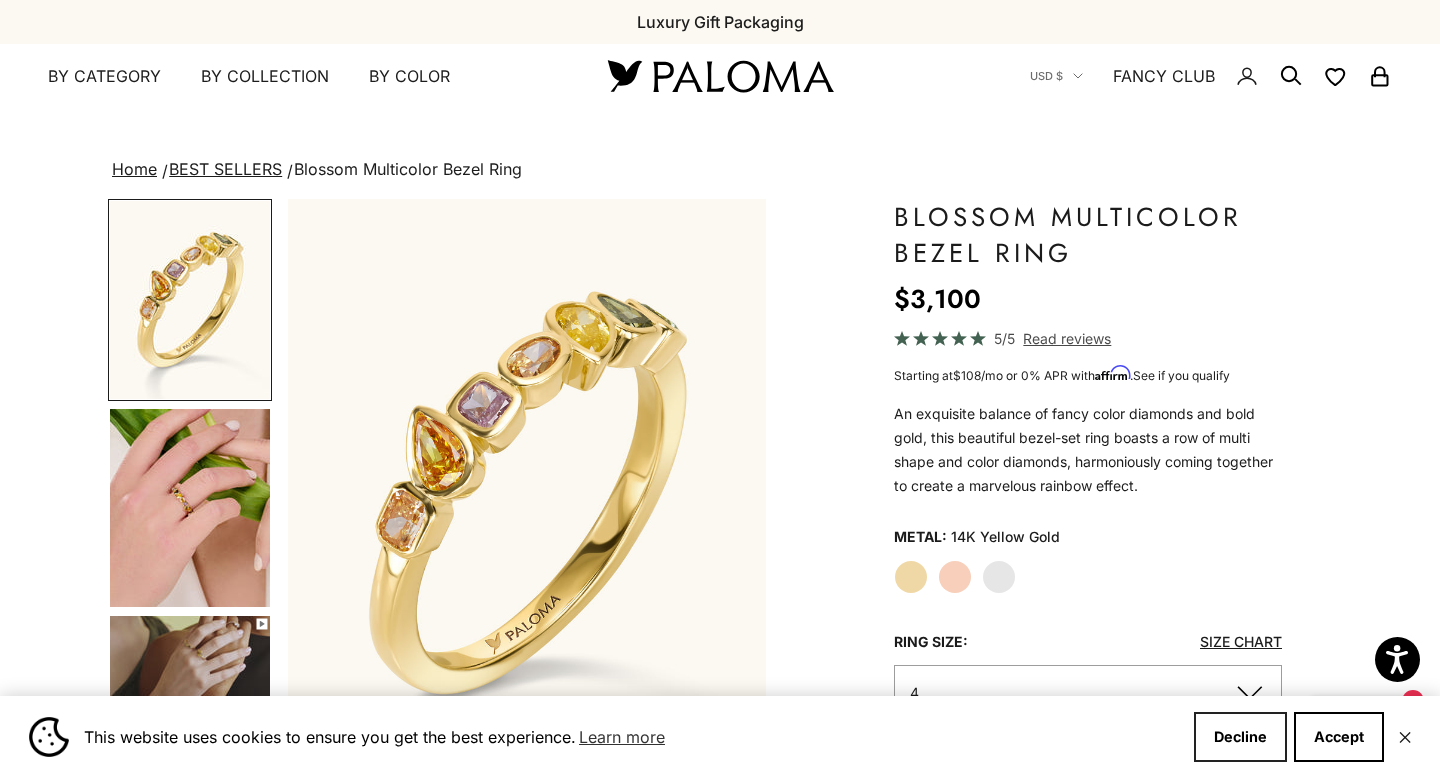 click on "Decline" at bounding box center [1240, 737] 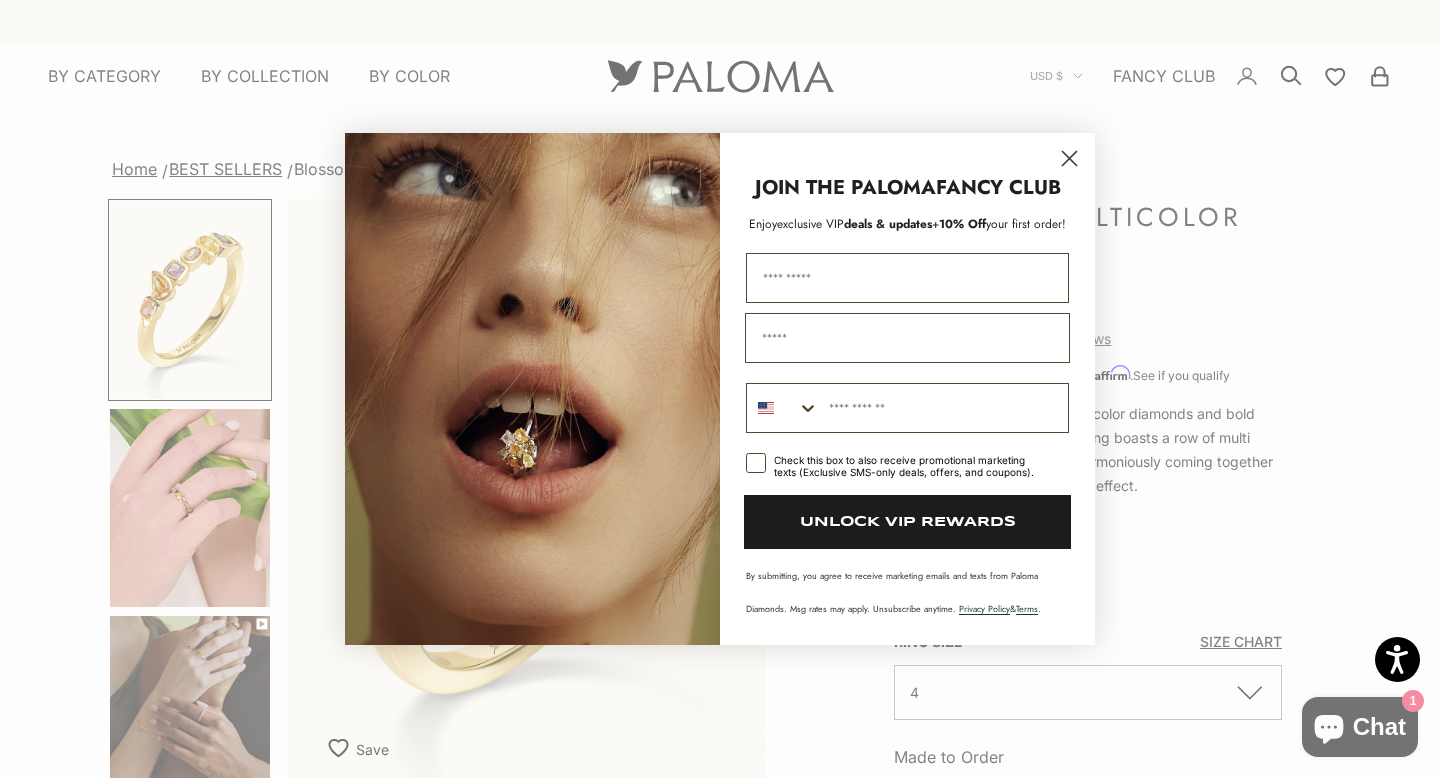 click 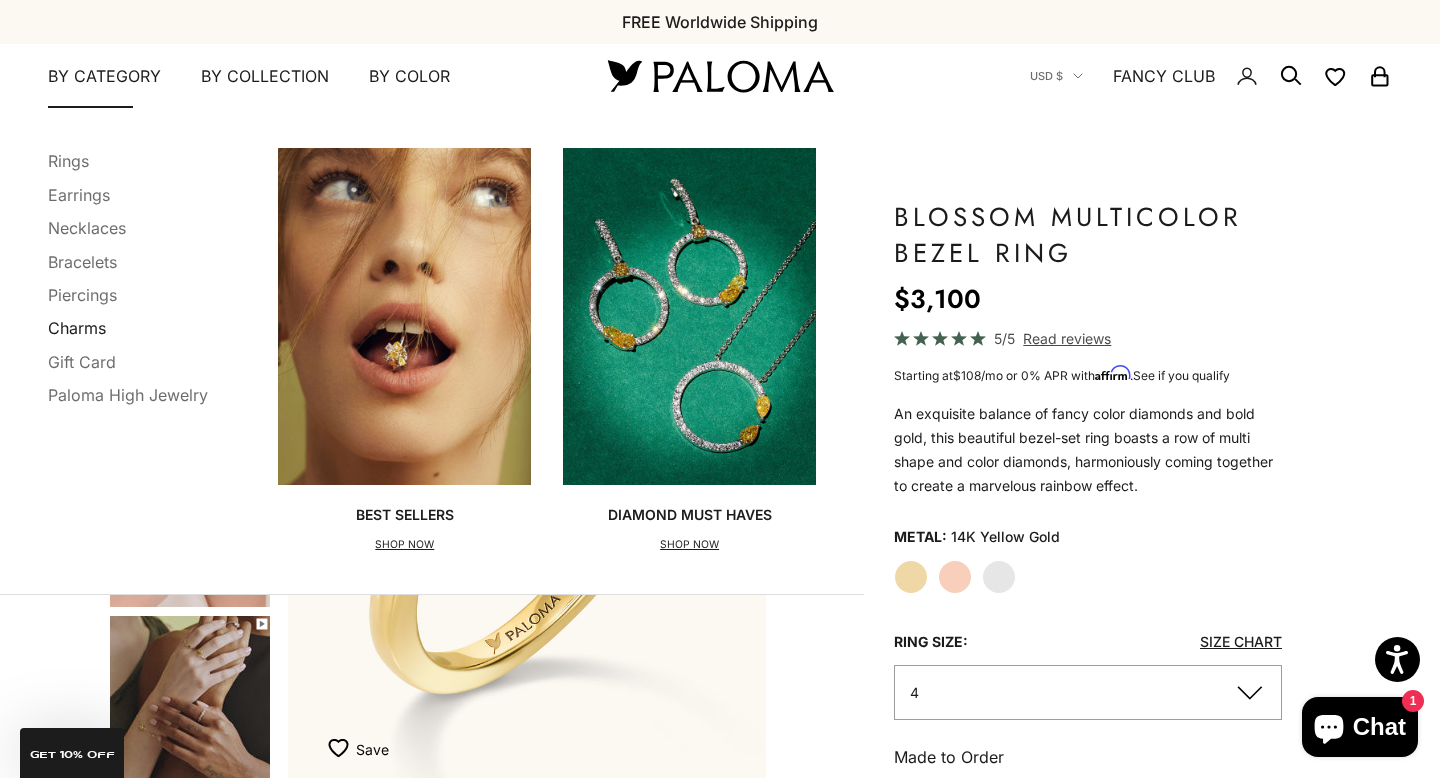 click on "Charms" at bounding box center (77, 328) 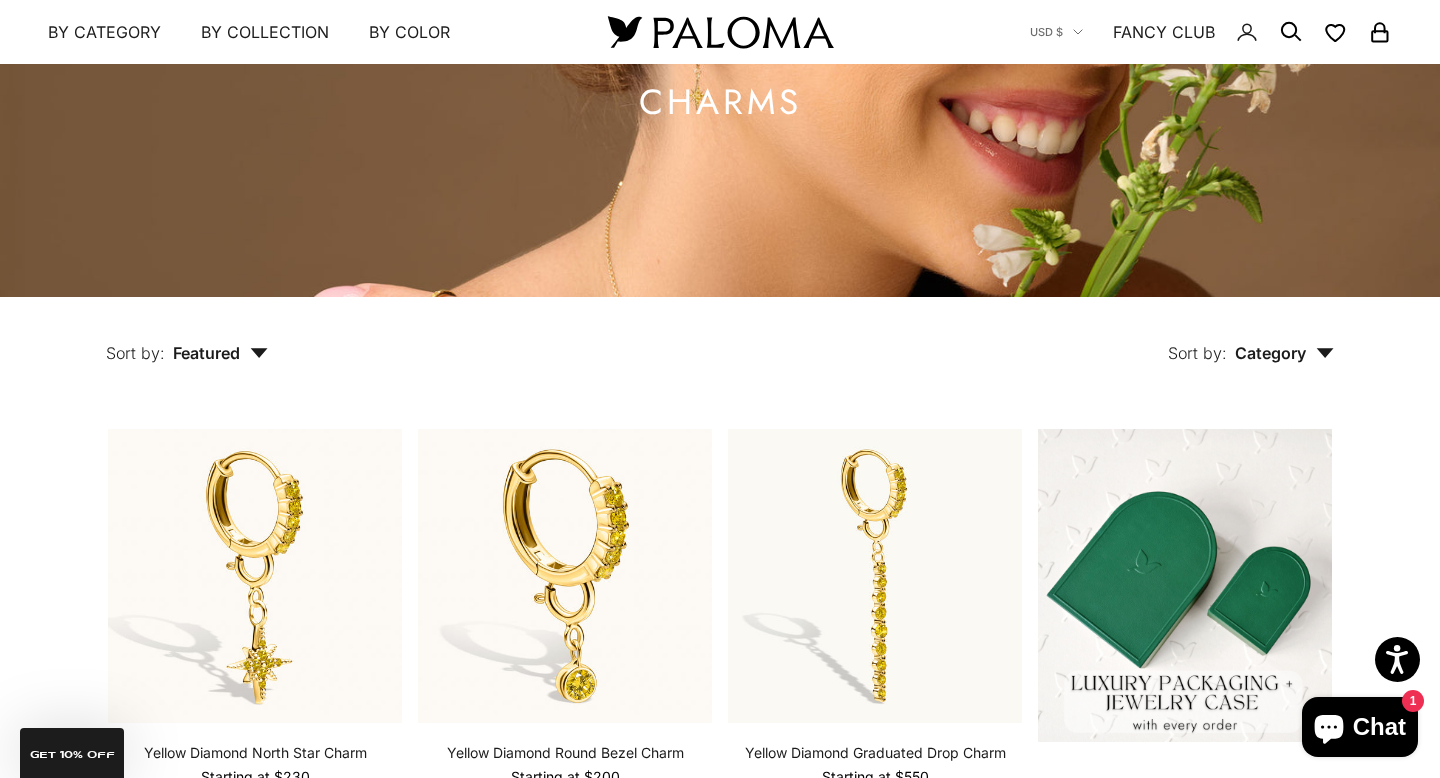 scroll, scrollTop: 0, scrollLeft: 0, axis: both 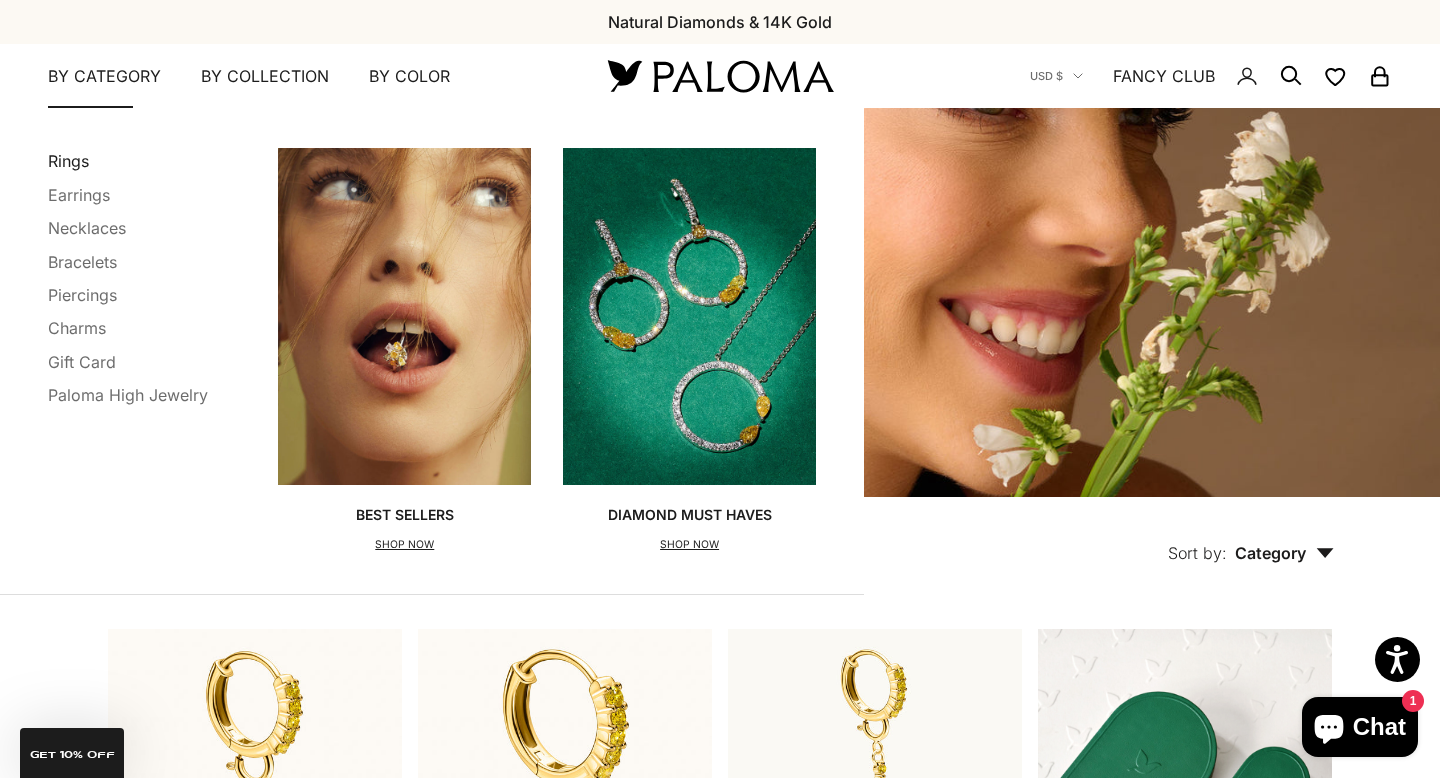 click on "Rings" at bounding box center [68, 161] 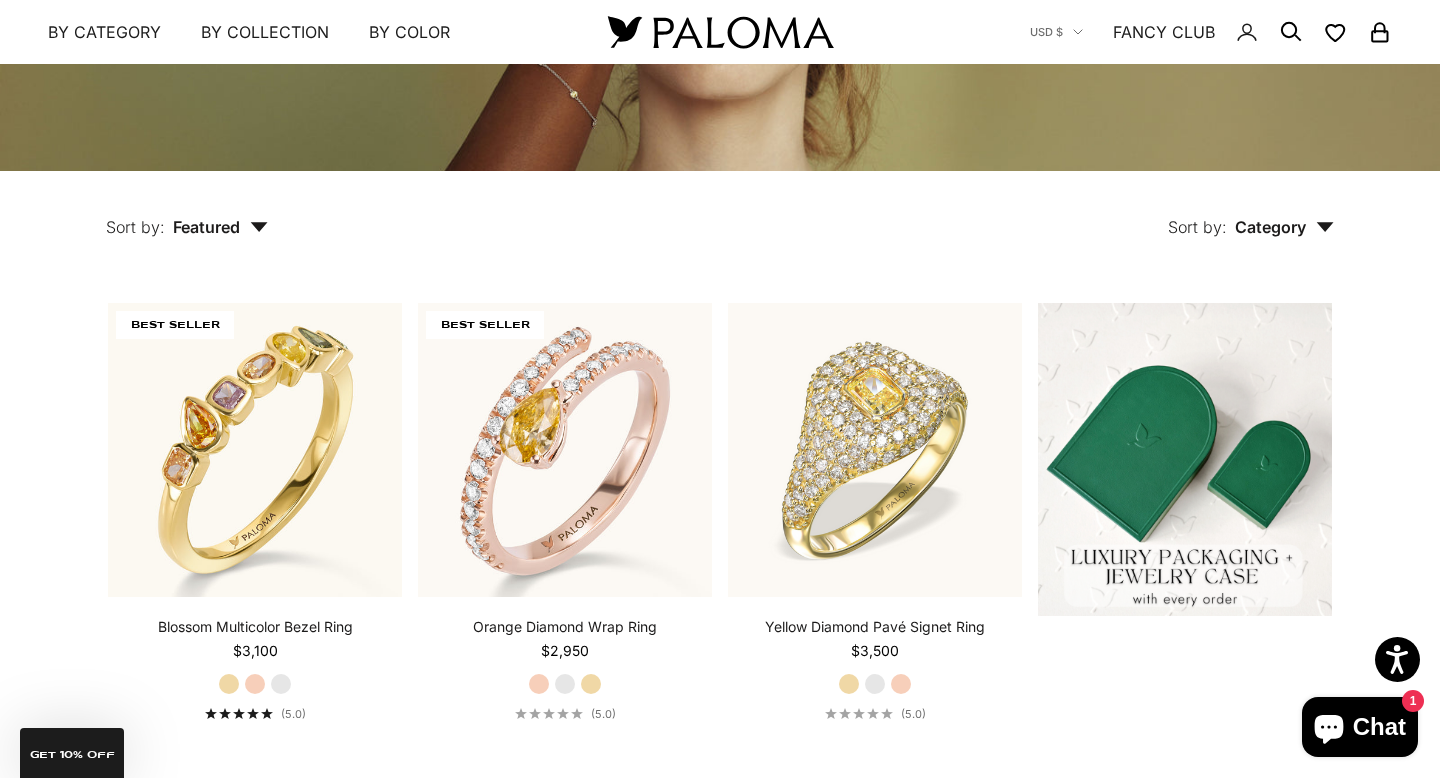 scroll, scrollTop: 327, scrollLeft: 0, axis: vertical 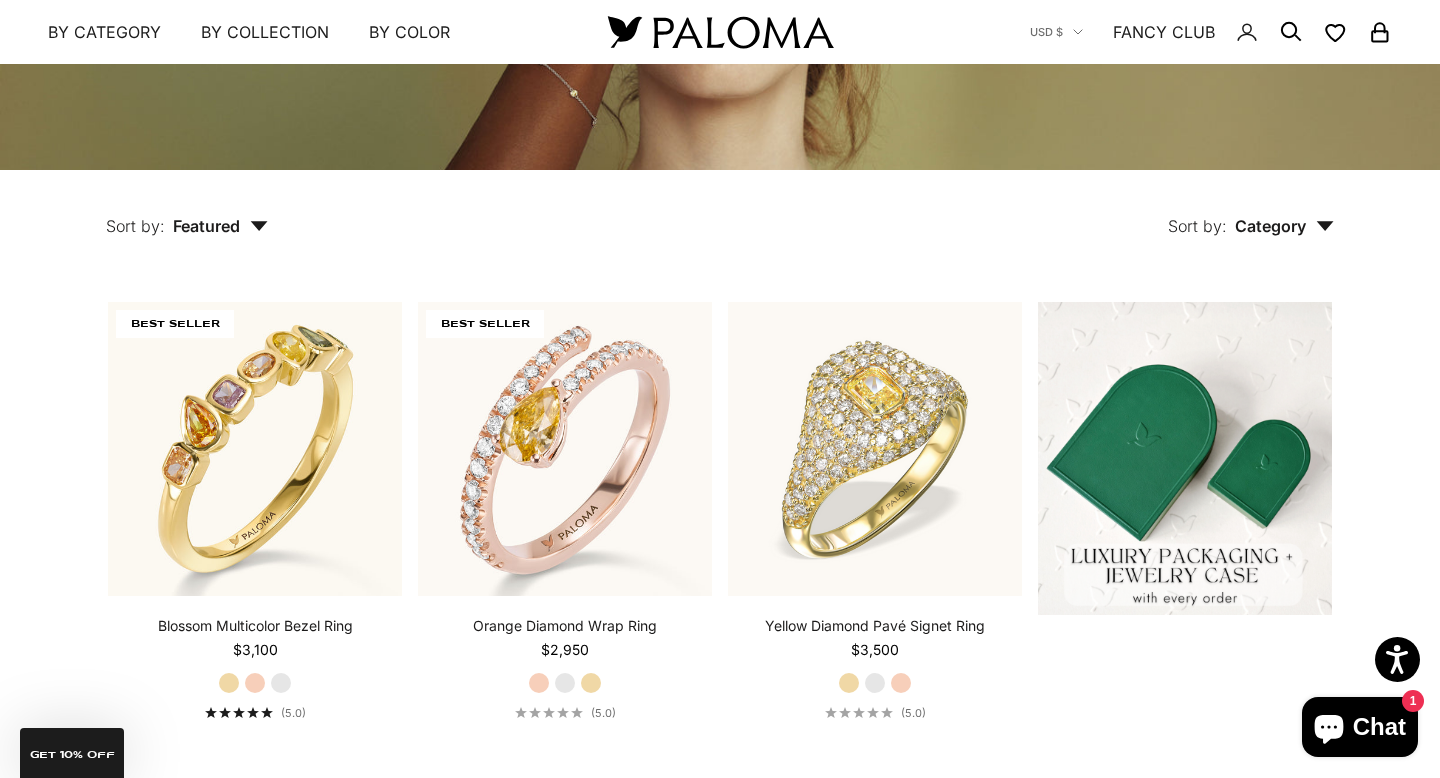 click on "Featured" at bounding box center [220, 226] 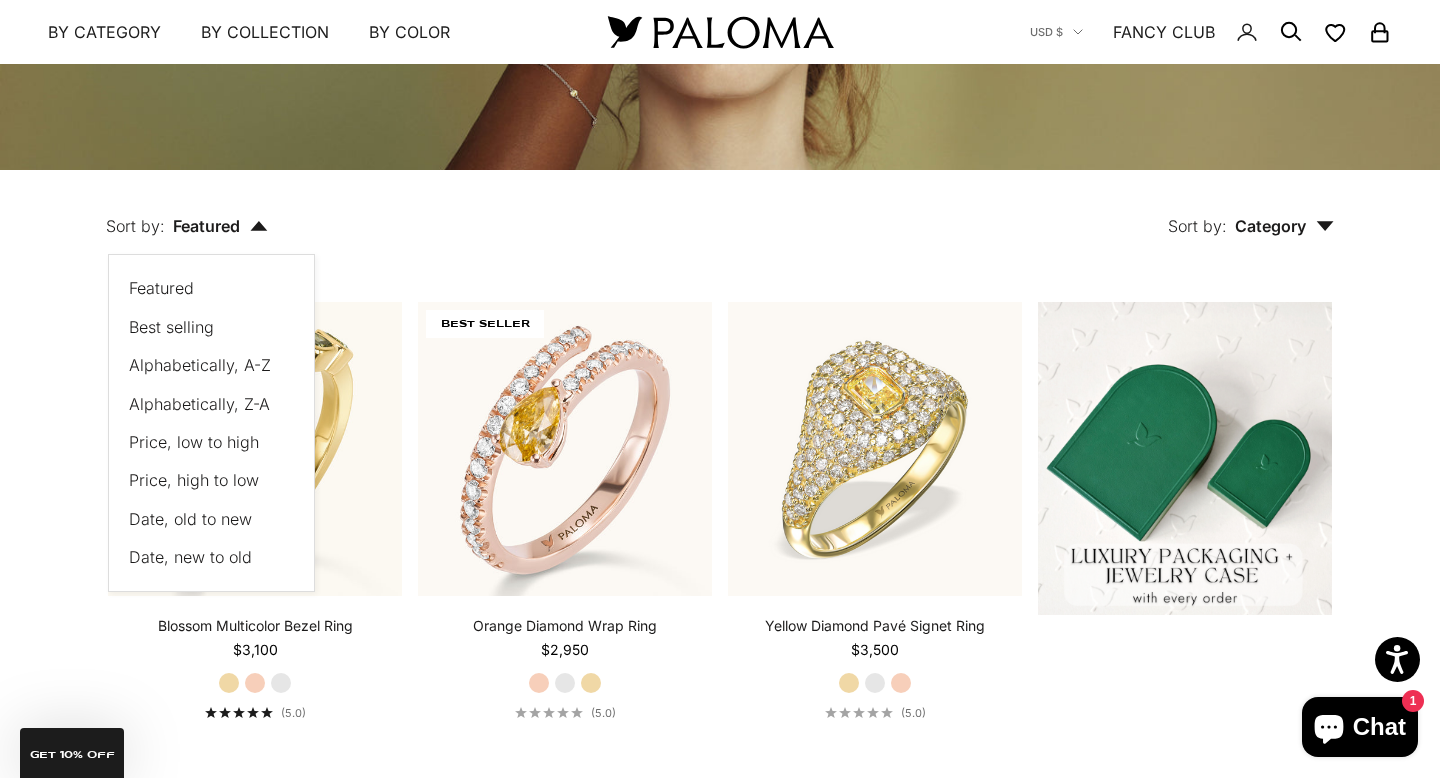 click on "Price, low to high" at bounding box center [194, 442] 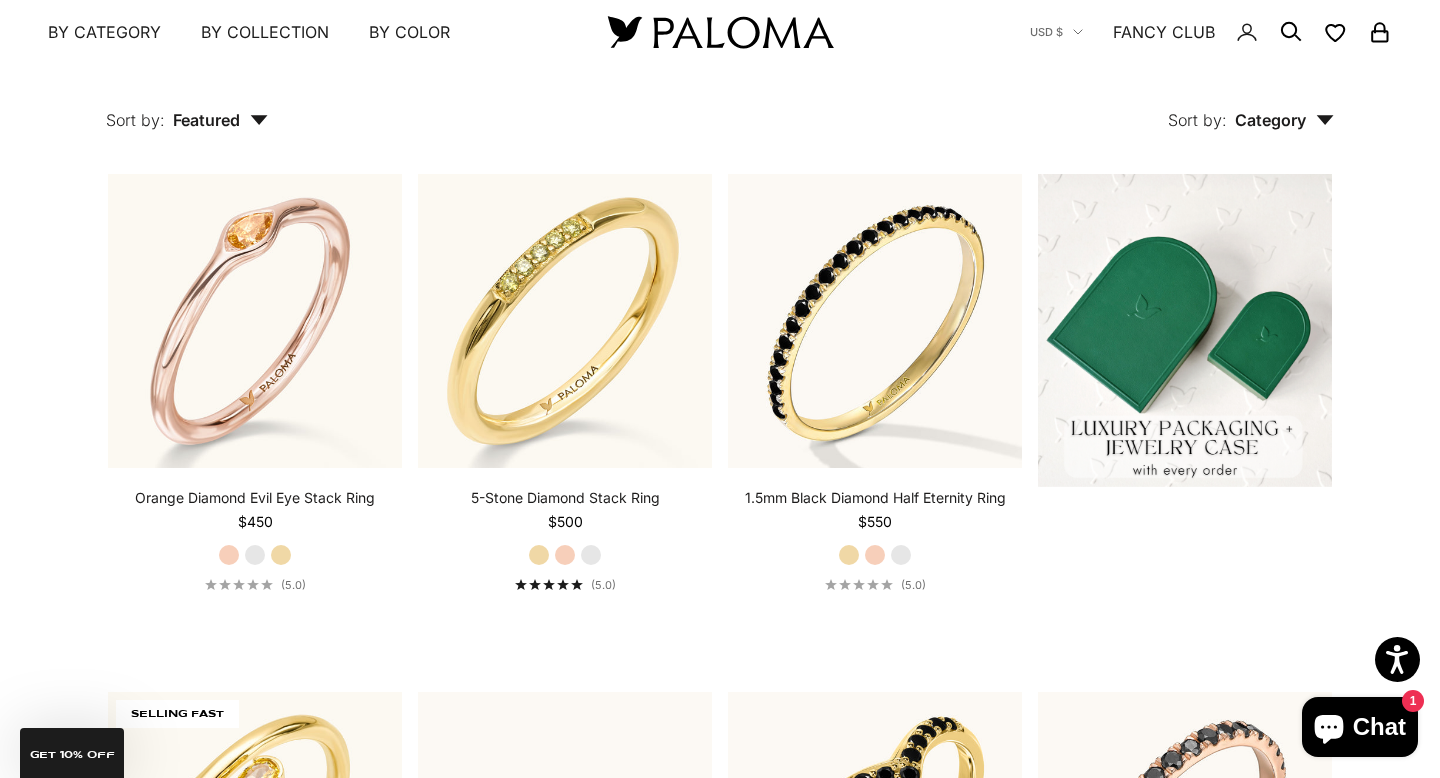 scroll, scrollTop: 461, scrollLeft: 0, axis: vertical 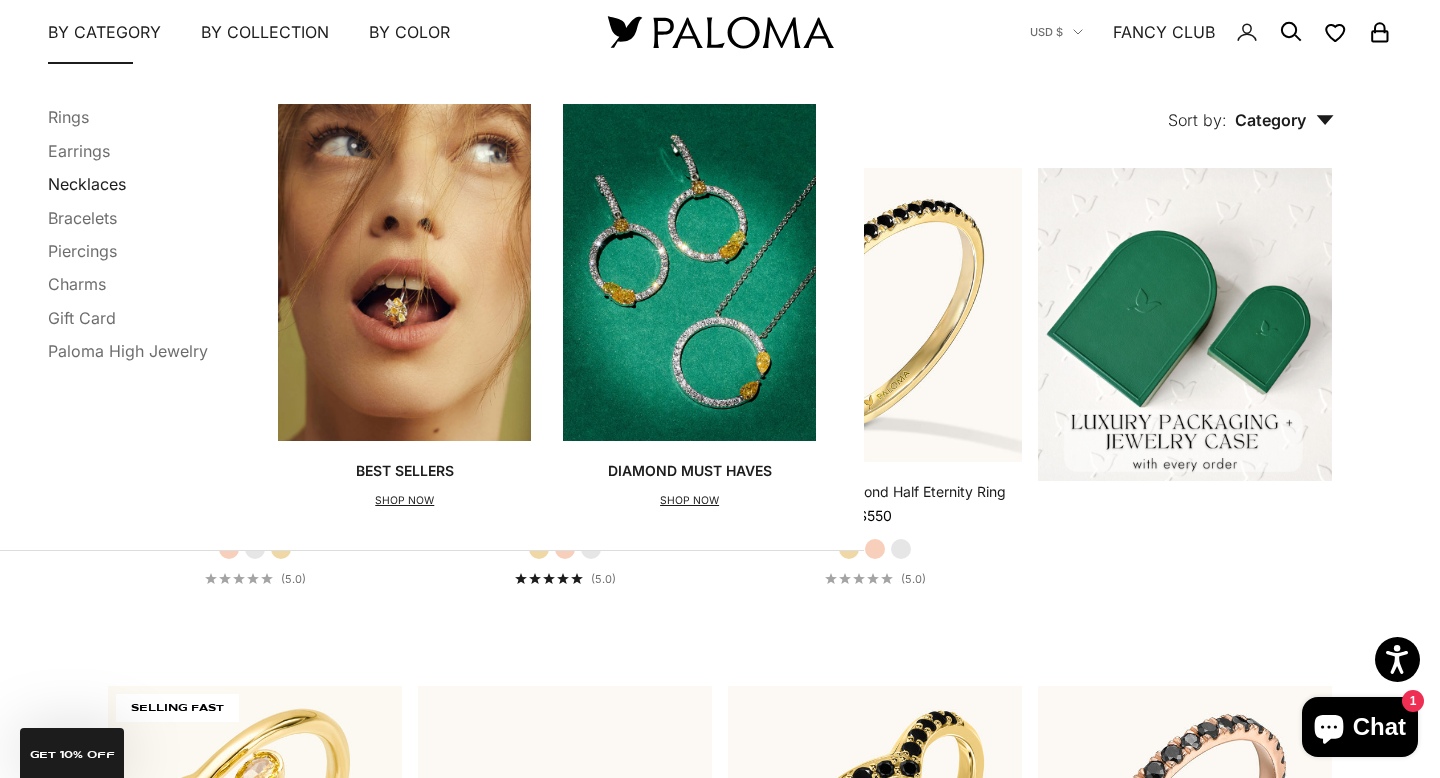 click on "Necklaces" at bounding box center (87, 184) 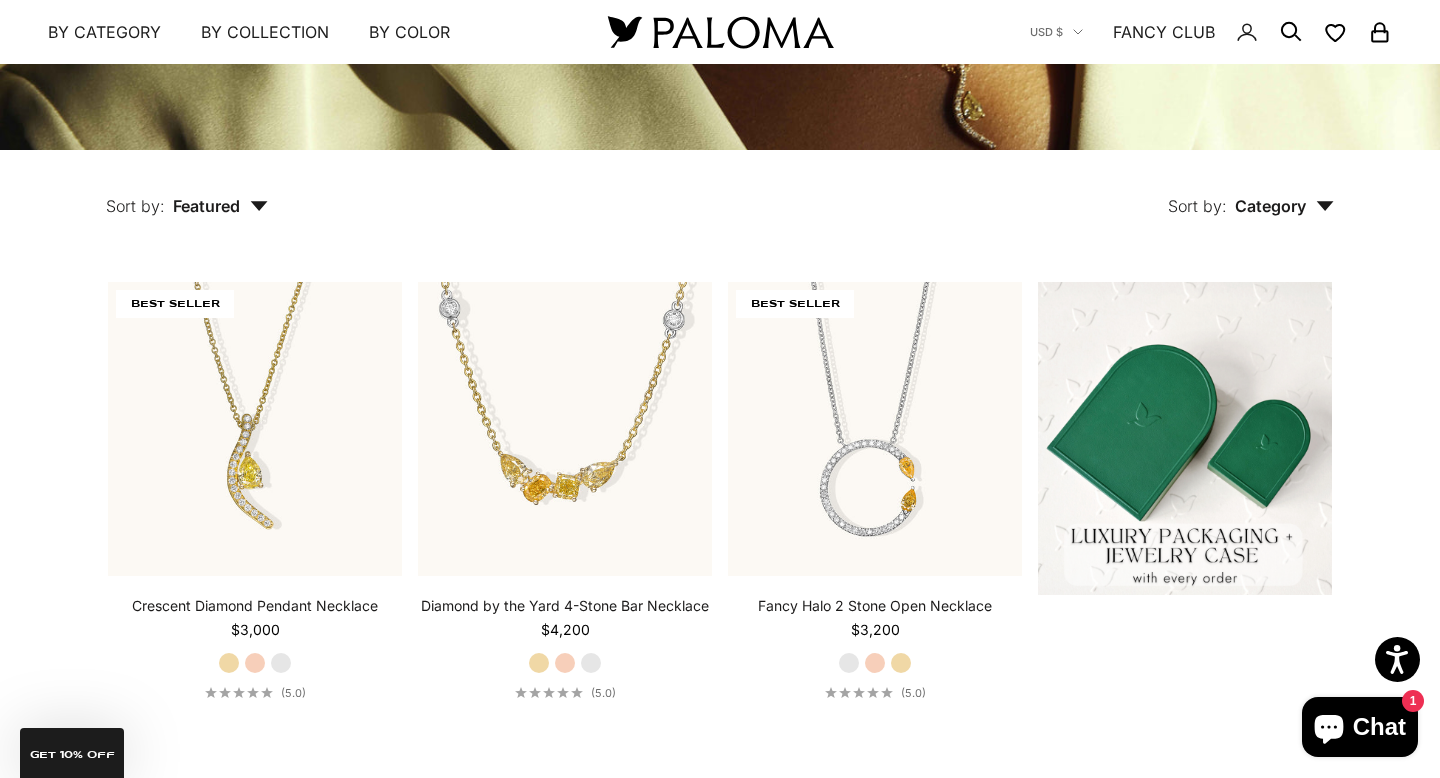 scroll, scrollTop: 350, scrollLeft: 0, axis: vertical 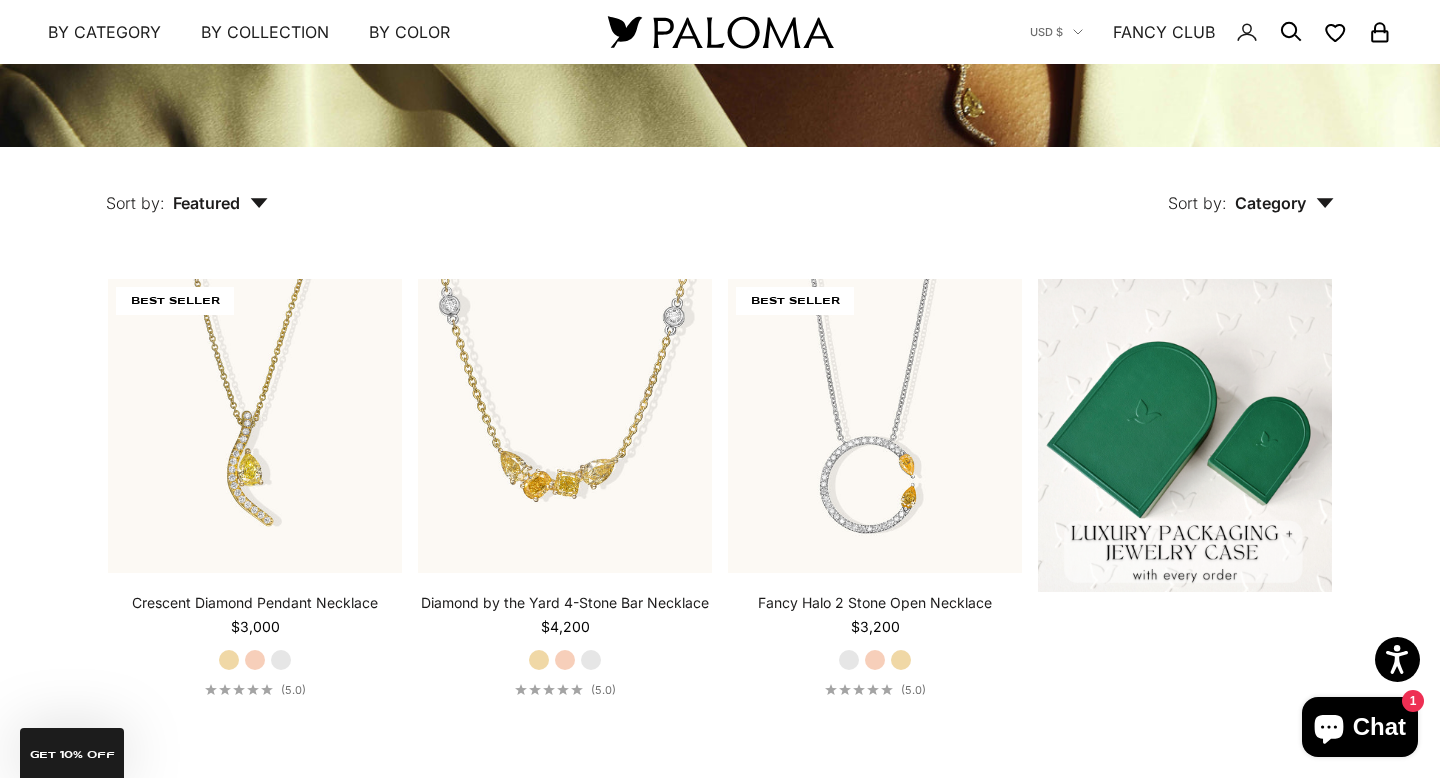 click on "Featured" at bounding box center [220, 203] 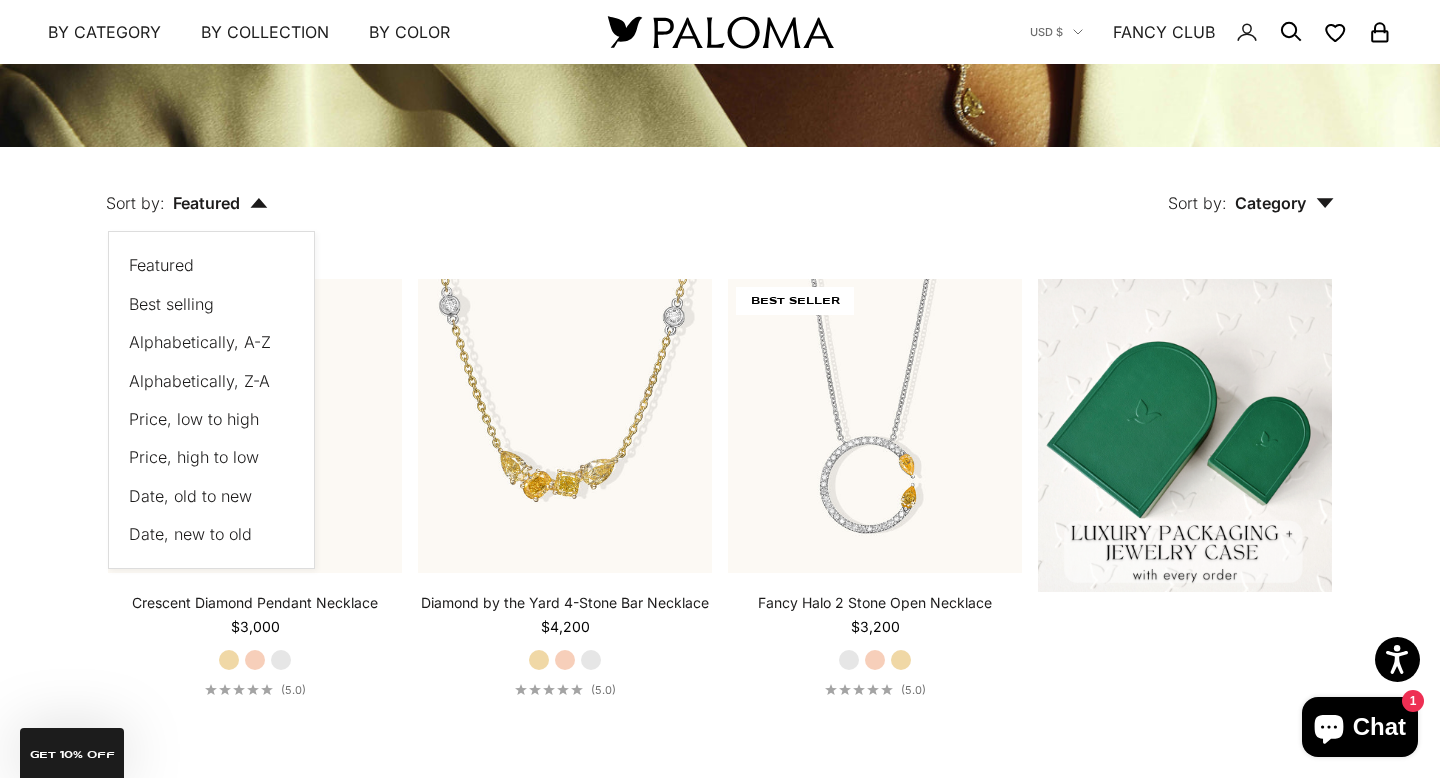 click on "Price, low to high" at bounding box center [194, 419] 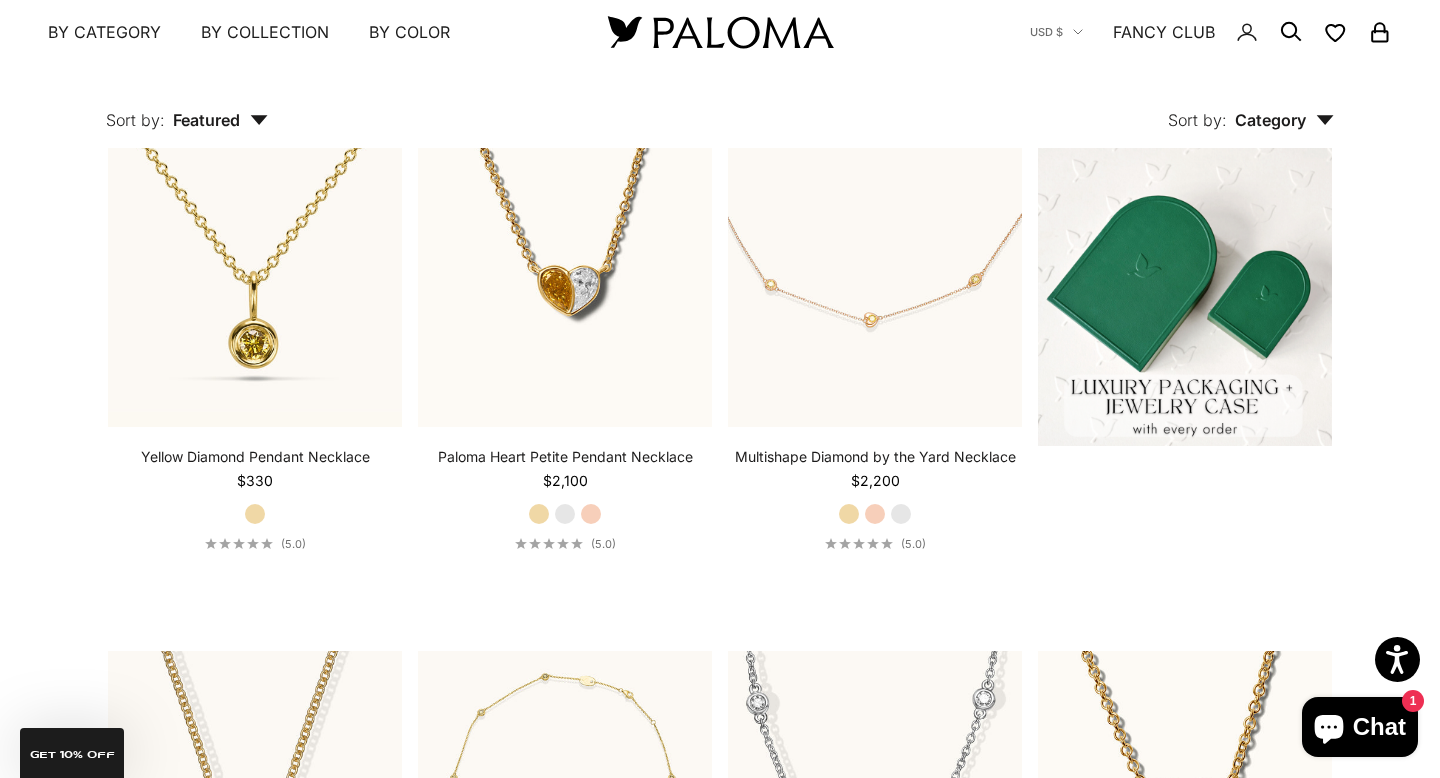 scroll, scrollTop: 493, scrollLeft: 0, axis: vertical 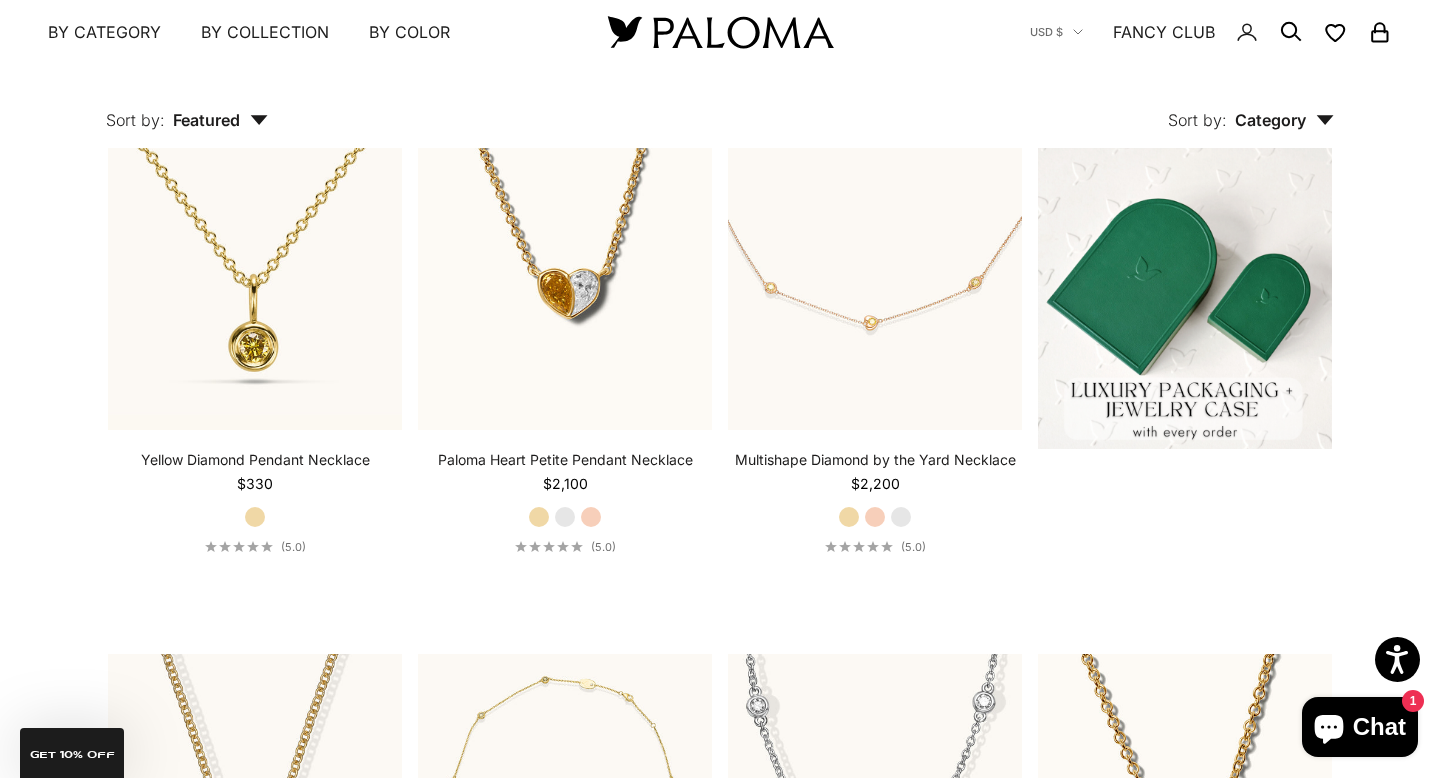 click 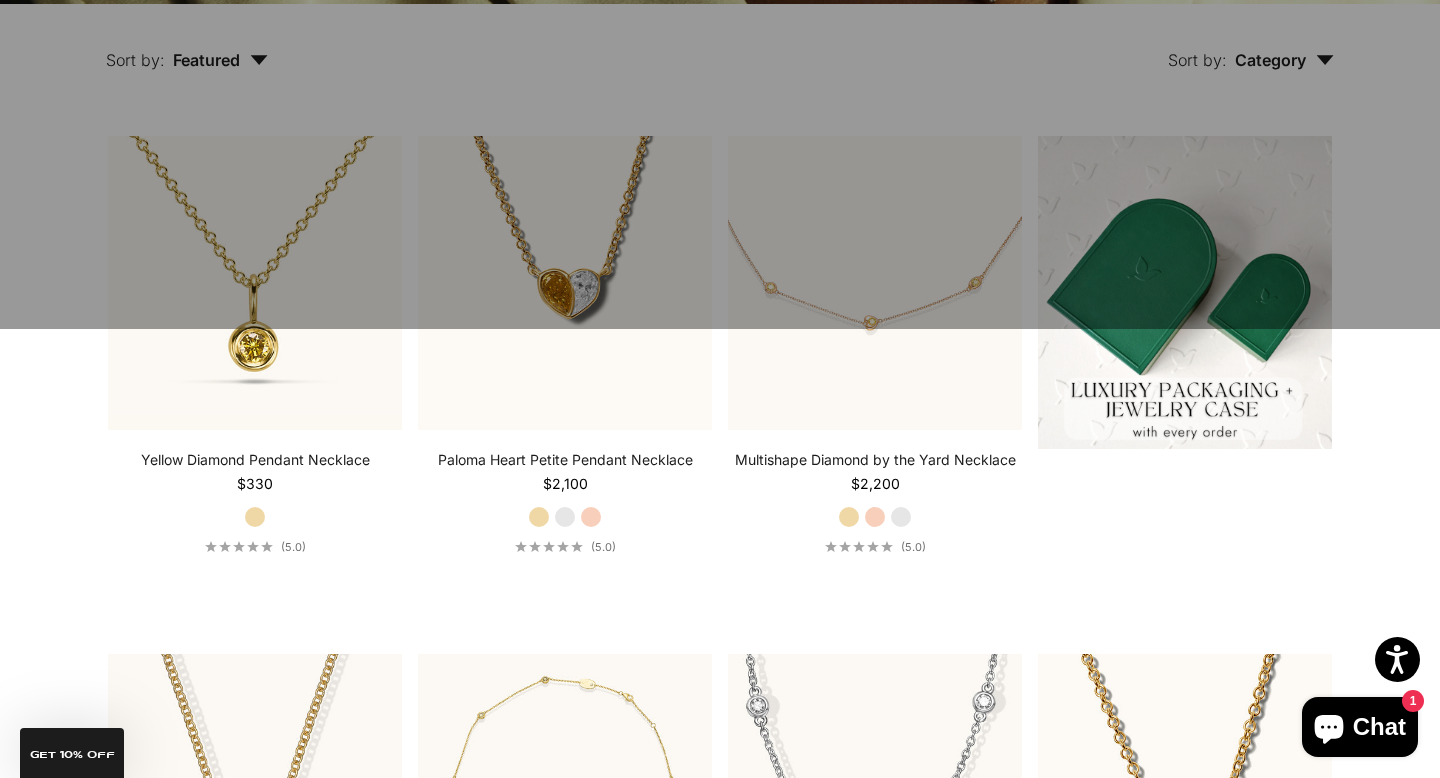 click on "Add to bag
Yellow Diamond Pendant Necklace
Starting at $330
Yellow Gold
(5.0)
Choose options
Paloma Heart Petite Pendant Necklace
Starting at $2,100
Yellow Gold
White Gold
Rose Gold
(5.0)
Choose options
Multishape Diamond by the Yard Necklace
Starting at $2,200
Yellow Gold
Rose Gold
White Gold
(5.0)
Choose options
Secret Garden Petal Necklace
Starting at $2,600" at bounding box center (720, 1122) 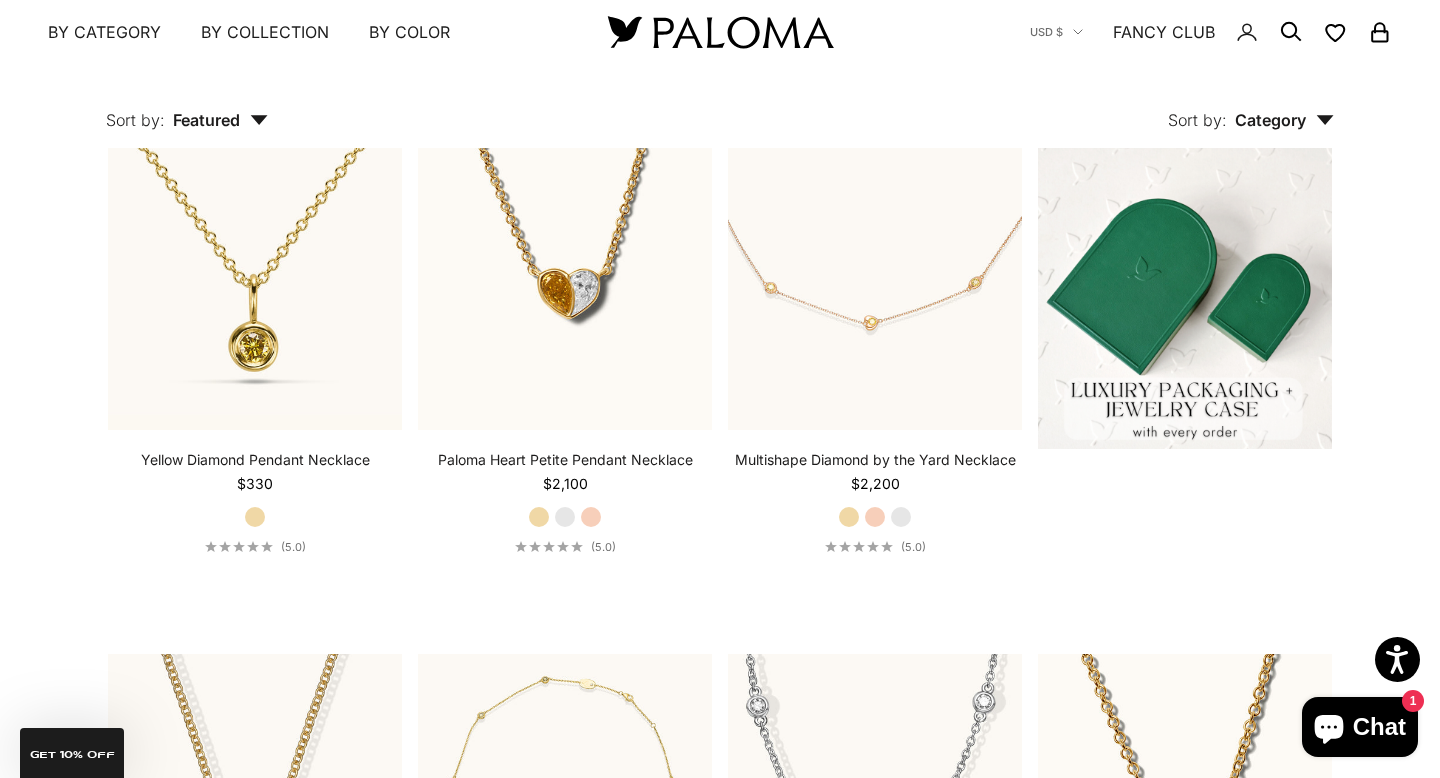 click 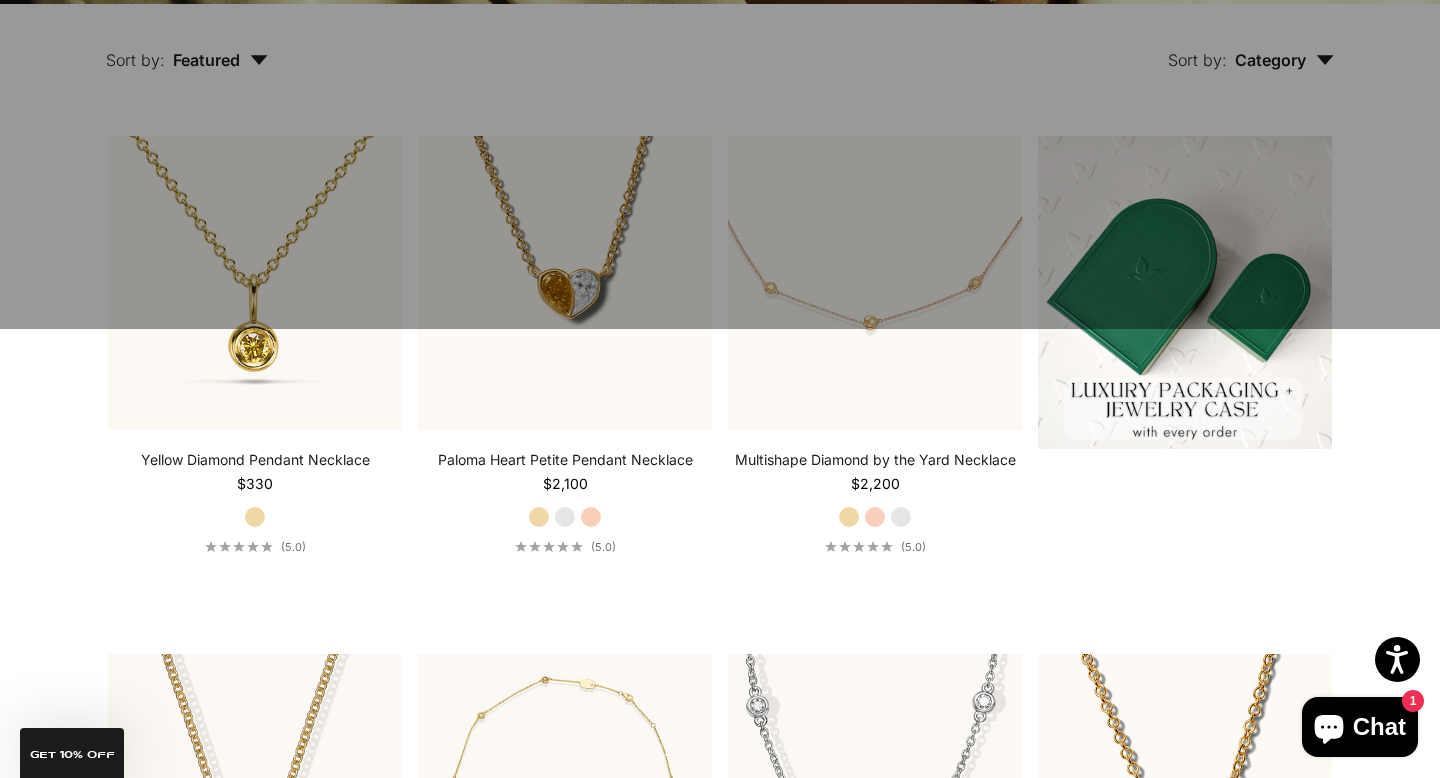 scroll, scrollTop: 71, scrollLeft: 0, axis: vertical 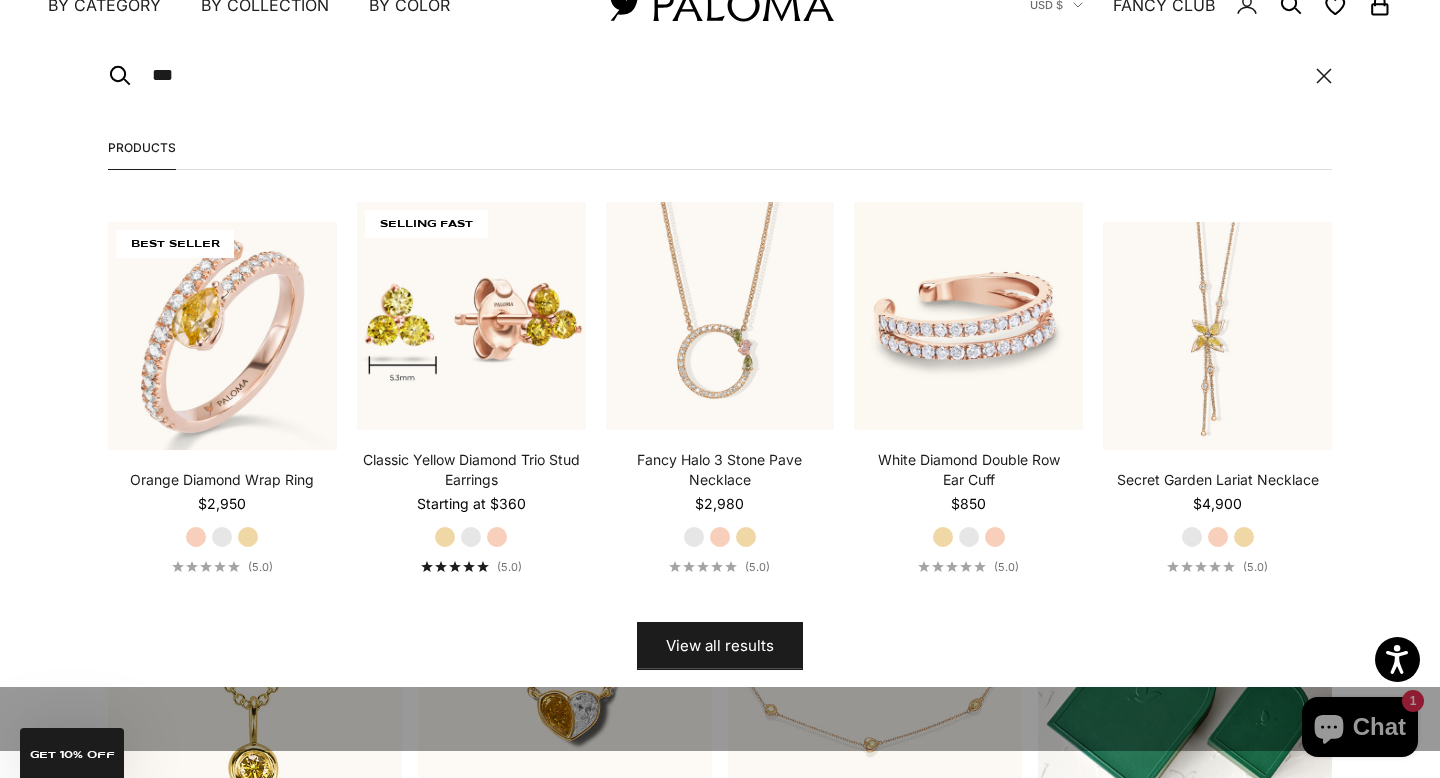 type on "*********" 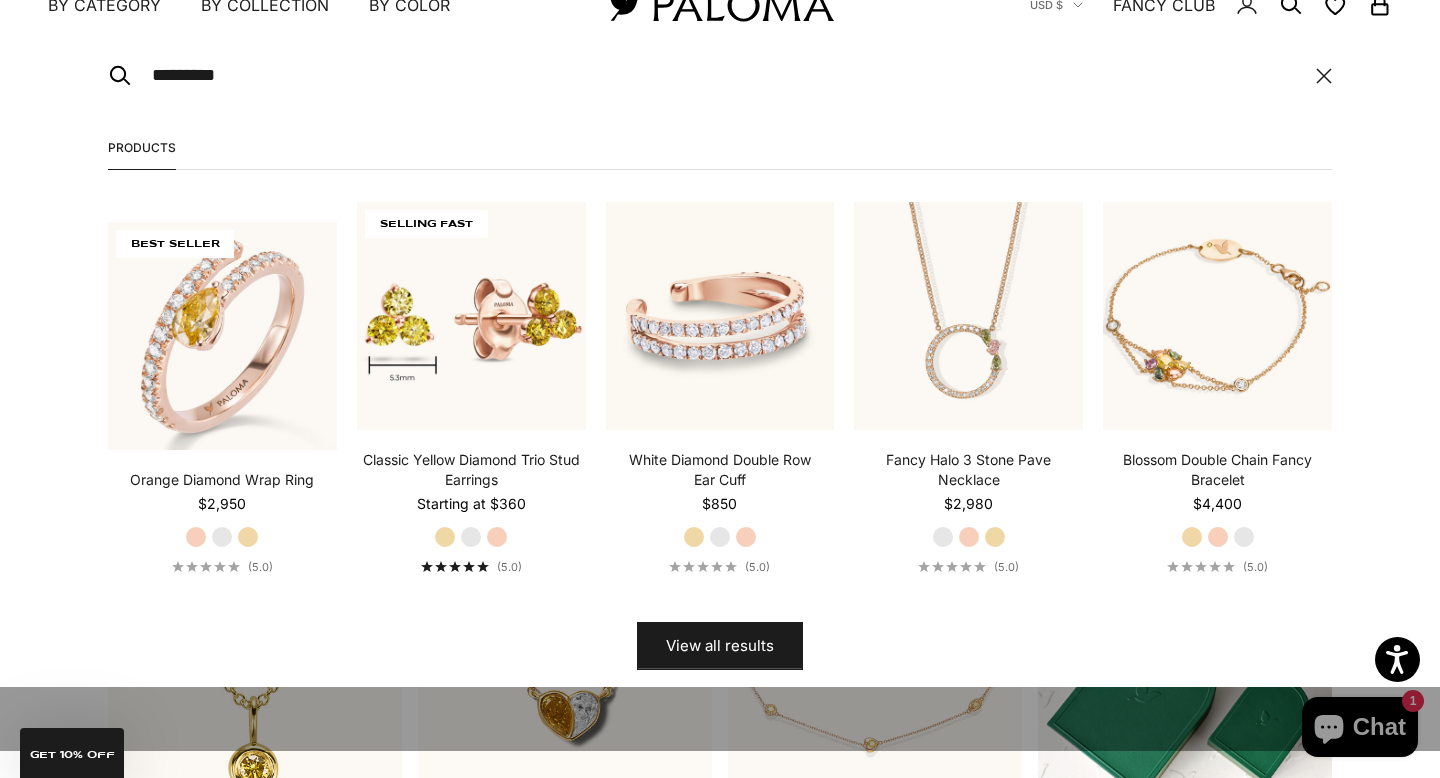 click on "View all results" at bounding box center (720, 646) 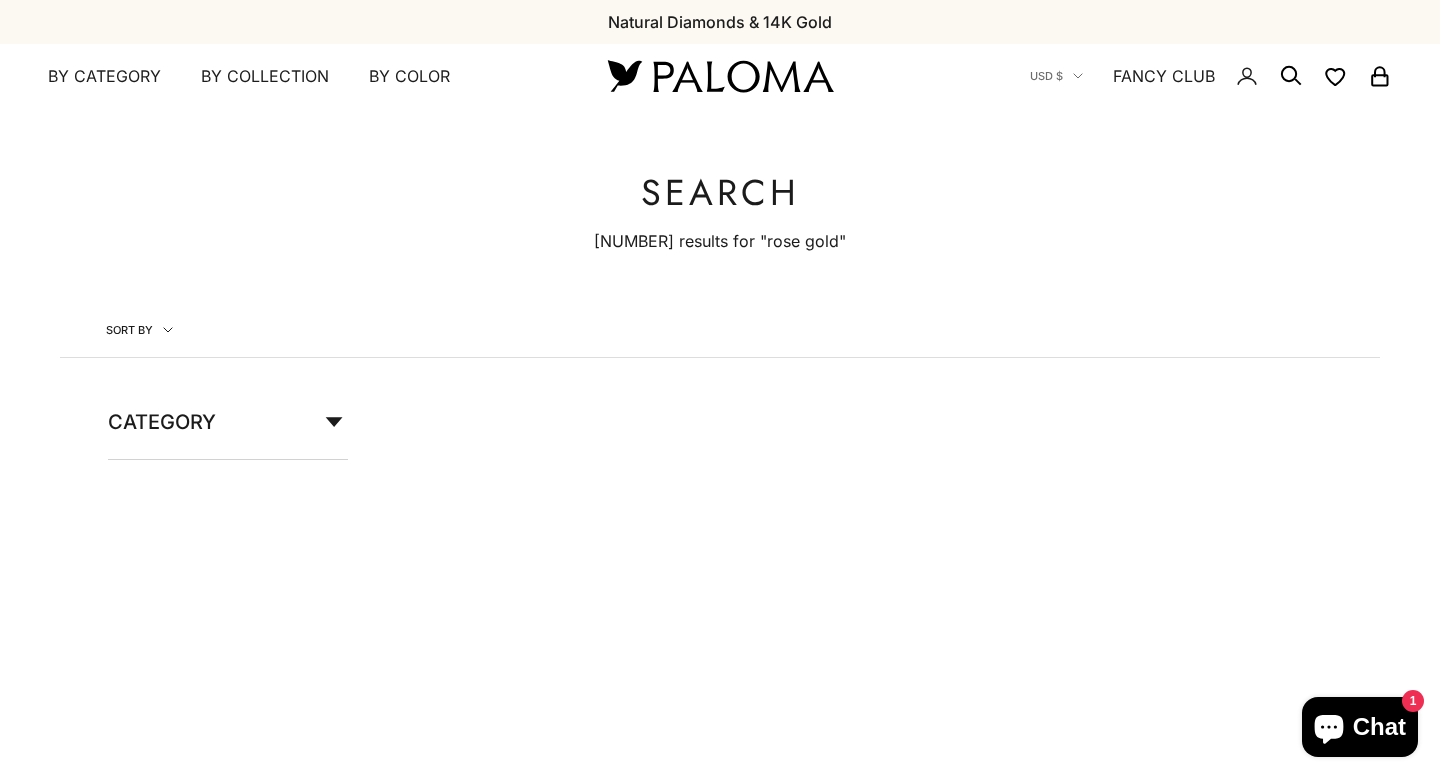 scroll, scrollTop: 0, scrollLeft: 0, axis: both 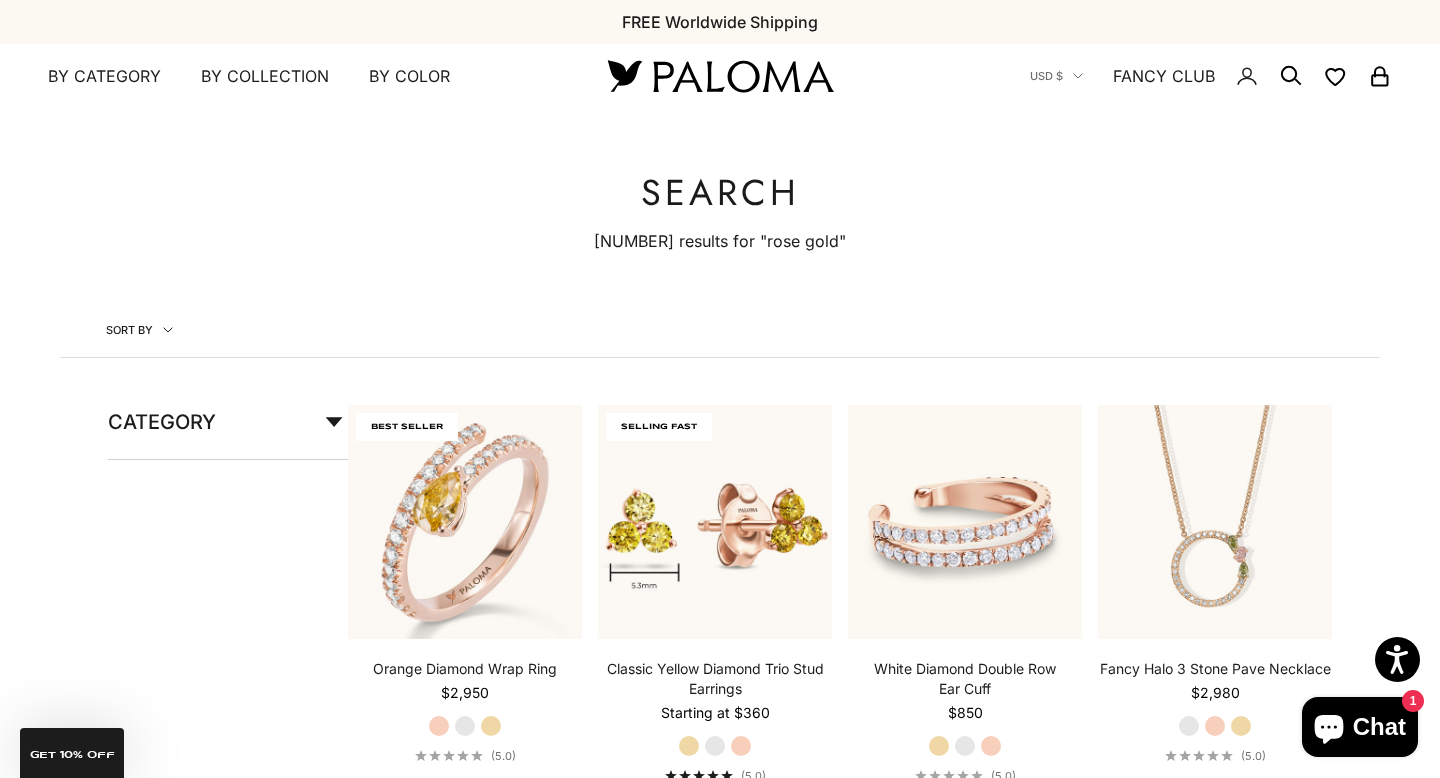 click on "Sort by" at bounding box center (139, 330) 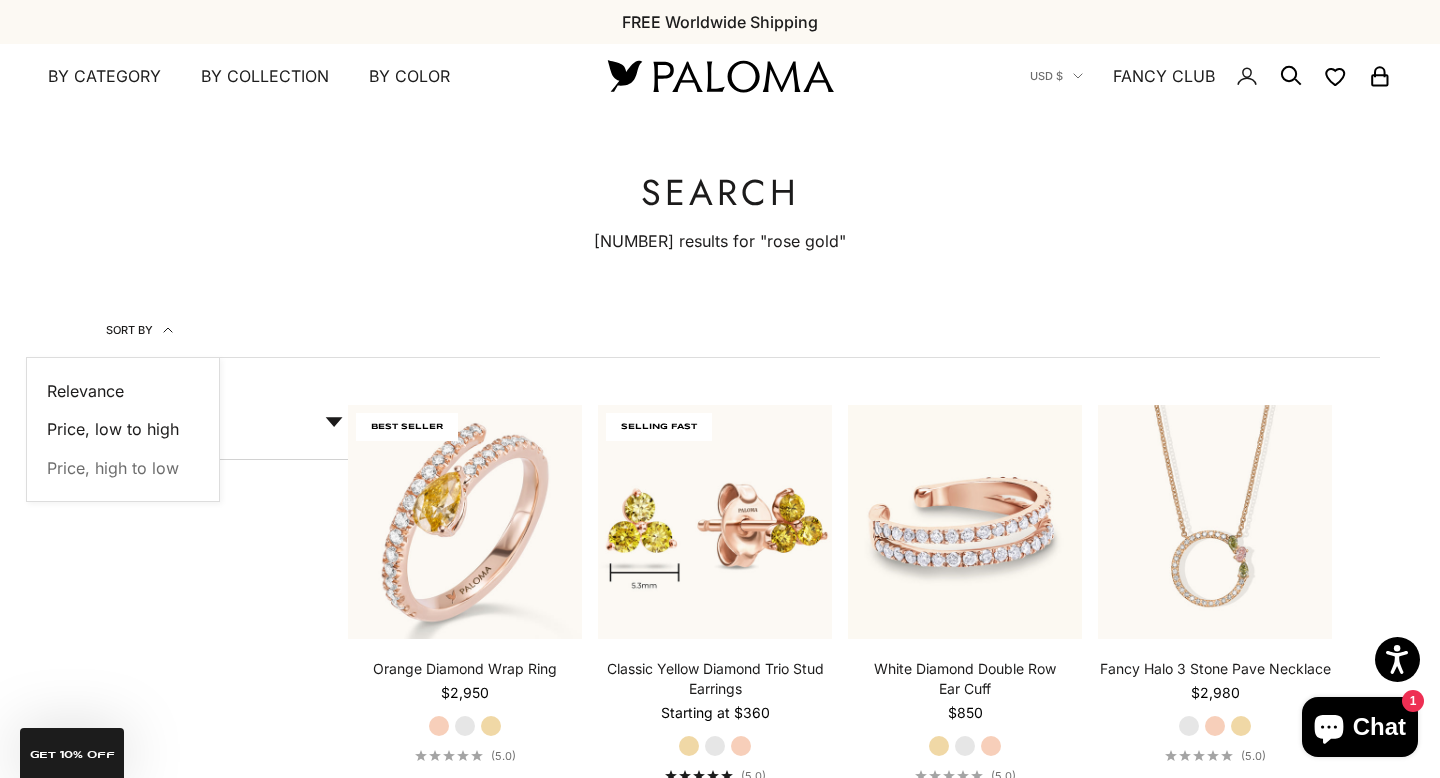 click on "Price, low to high" at bounding box center (113, 429) 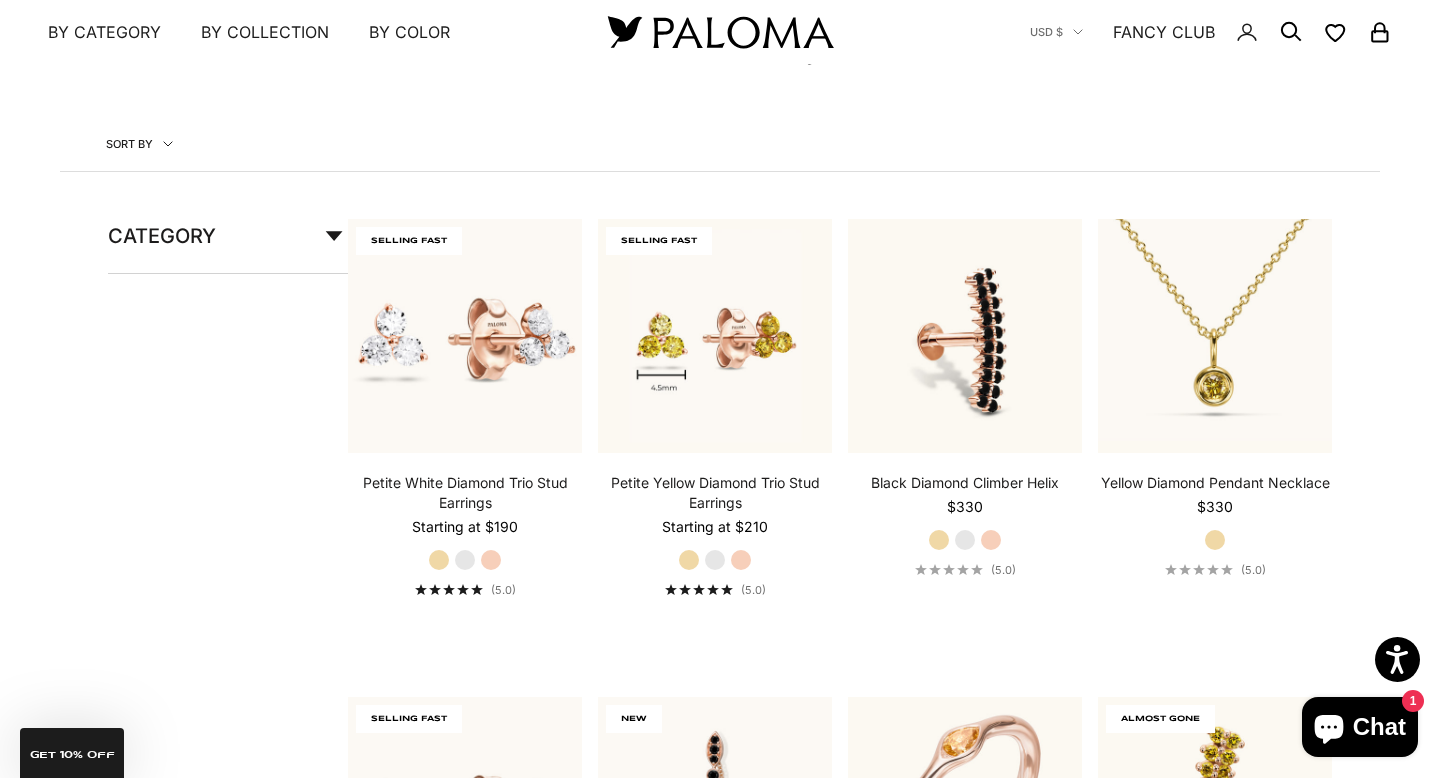 scroll, scrollTop: 181, scrollLeft: 0, axis: vertical 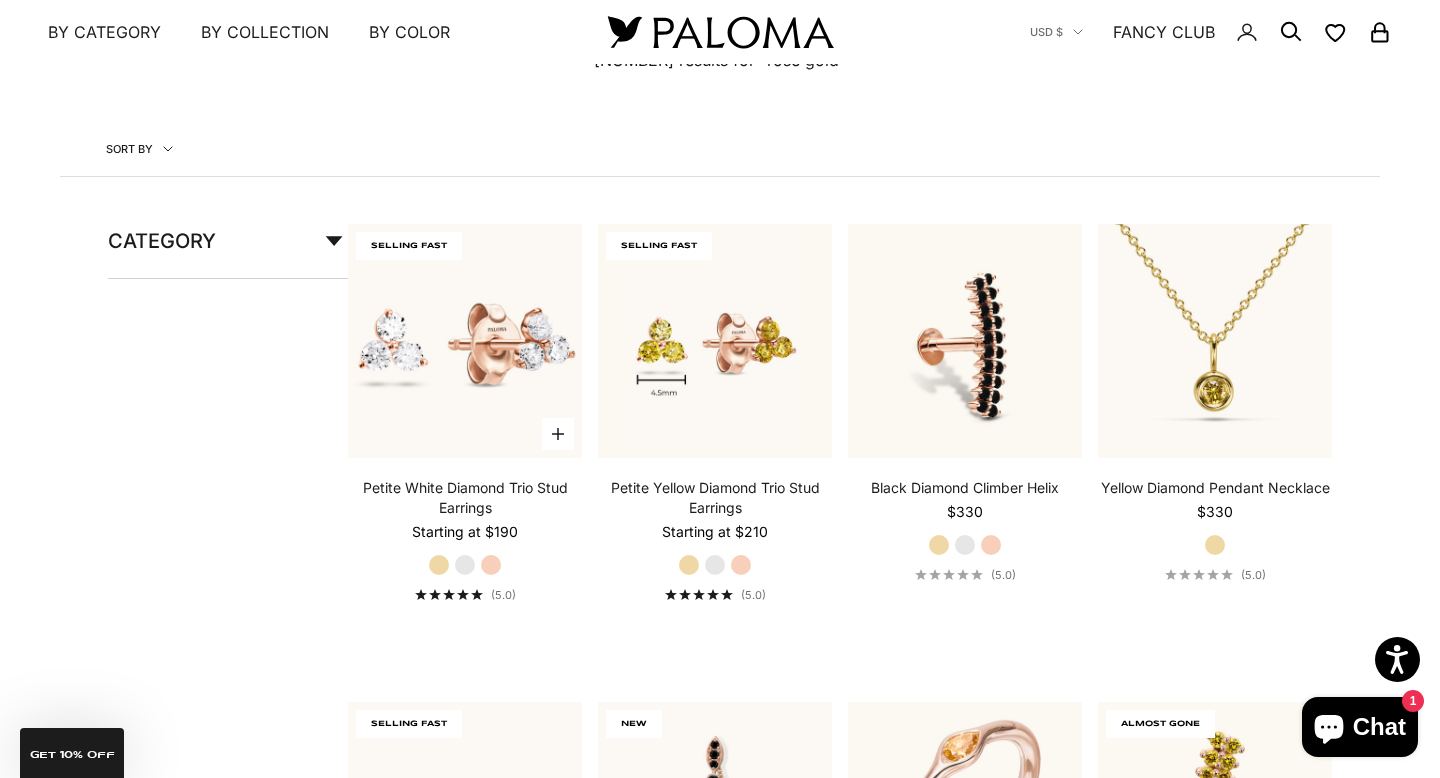 click on "Petite White Diamond Trio Stud Earrings" at bounding box center [465, 498] 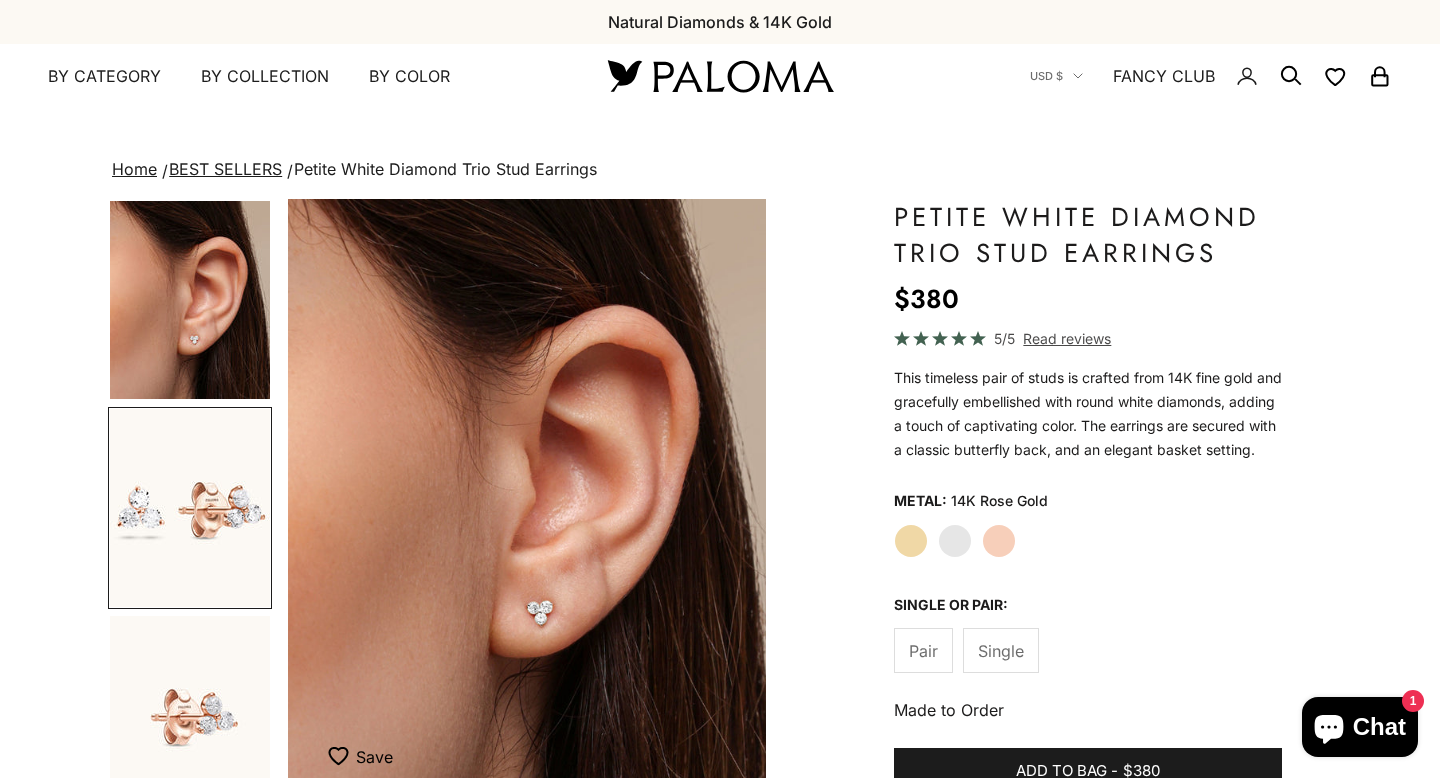 scroll, scrollTop: 0, scrollLeft: 0, axis: both 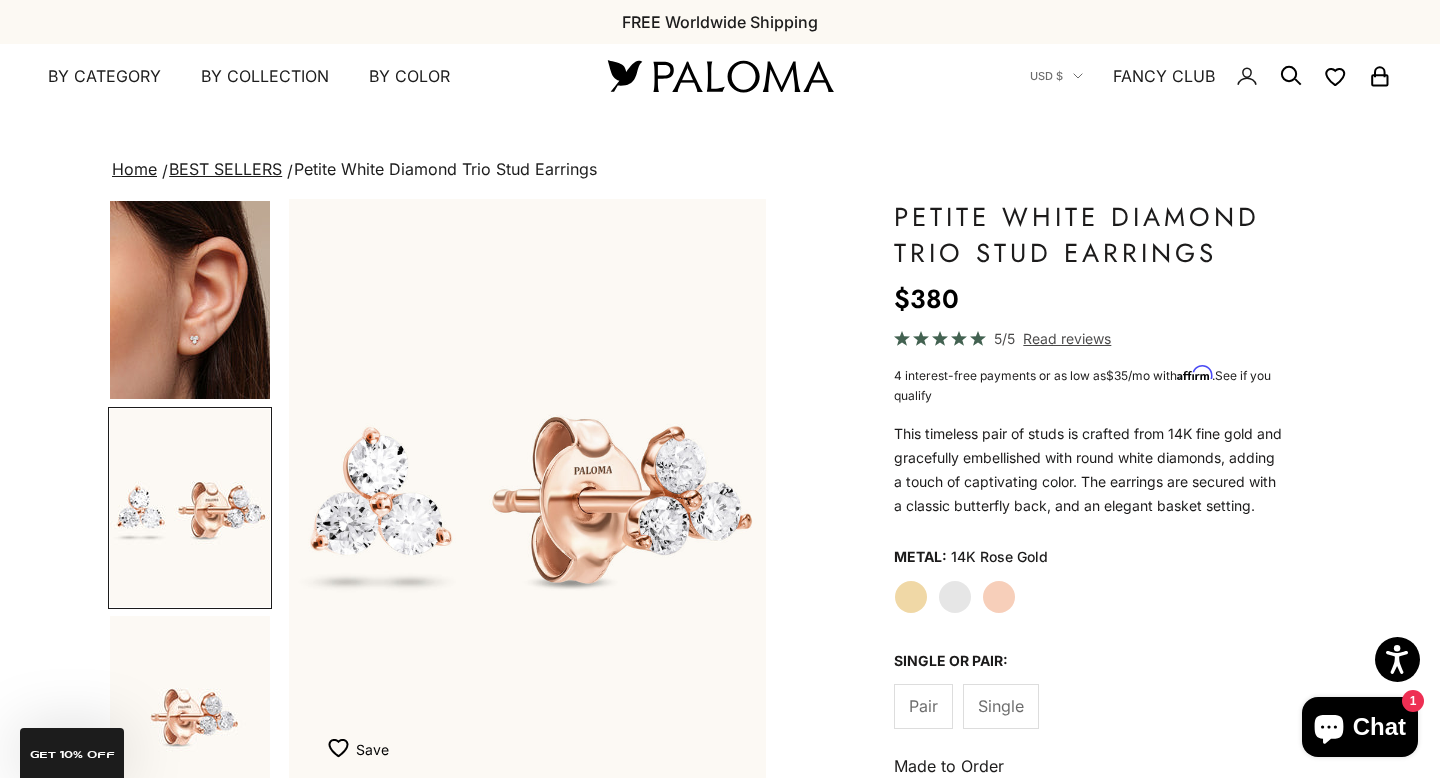 click at bounding box center [190, 300] 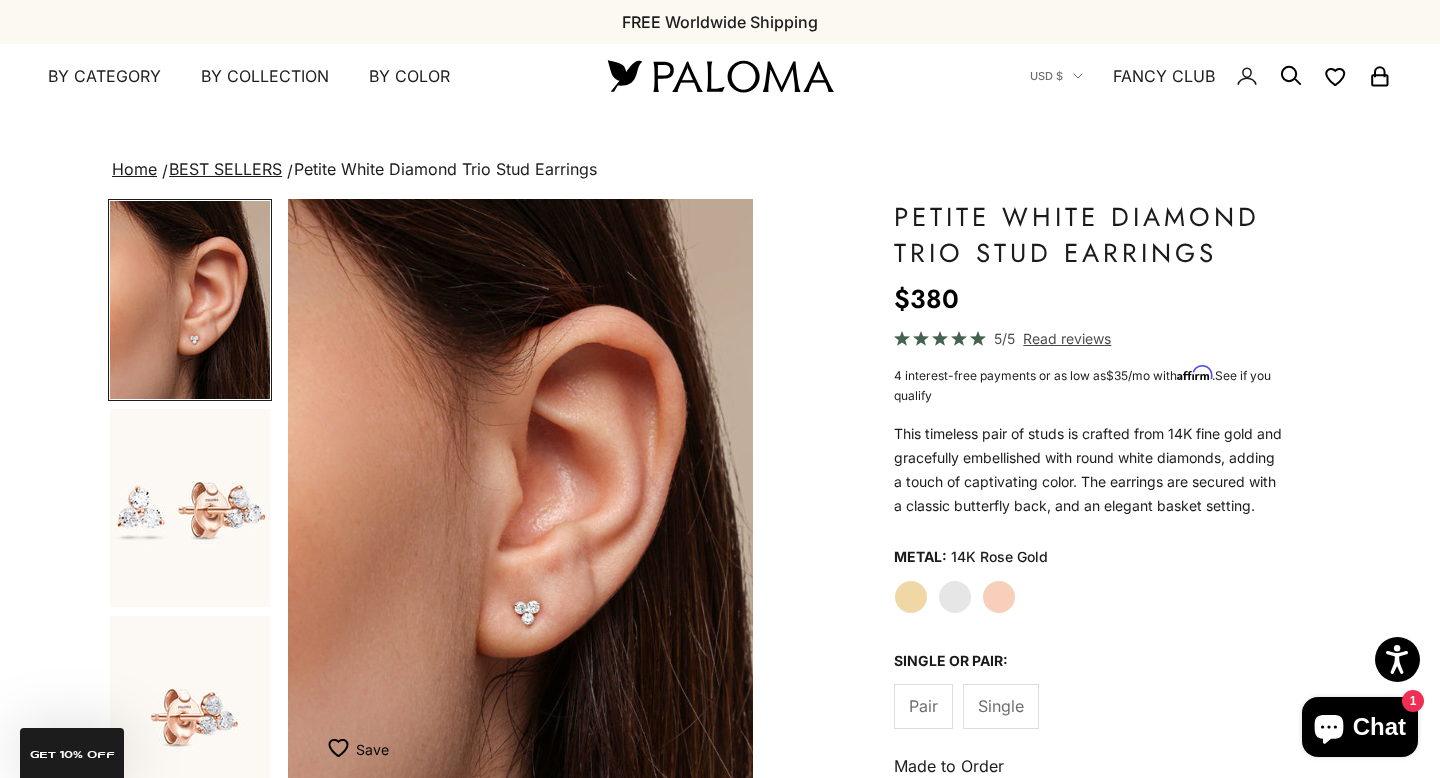 scroll, scrollTop: 0, scrollLeft: 0, axis: both 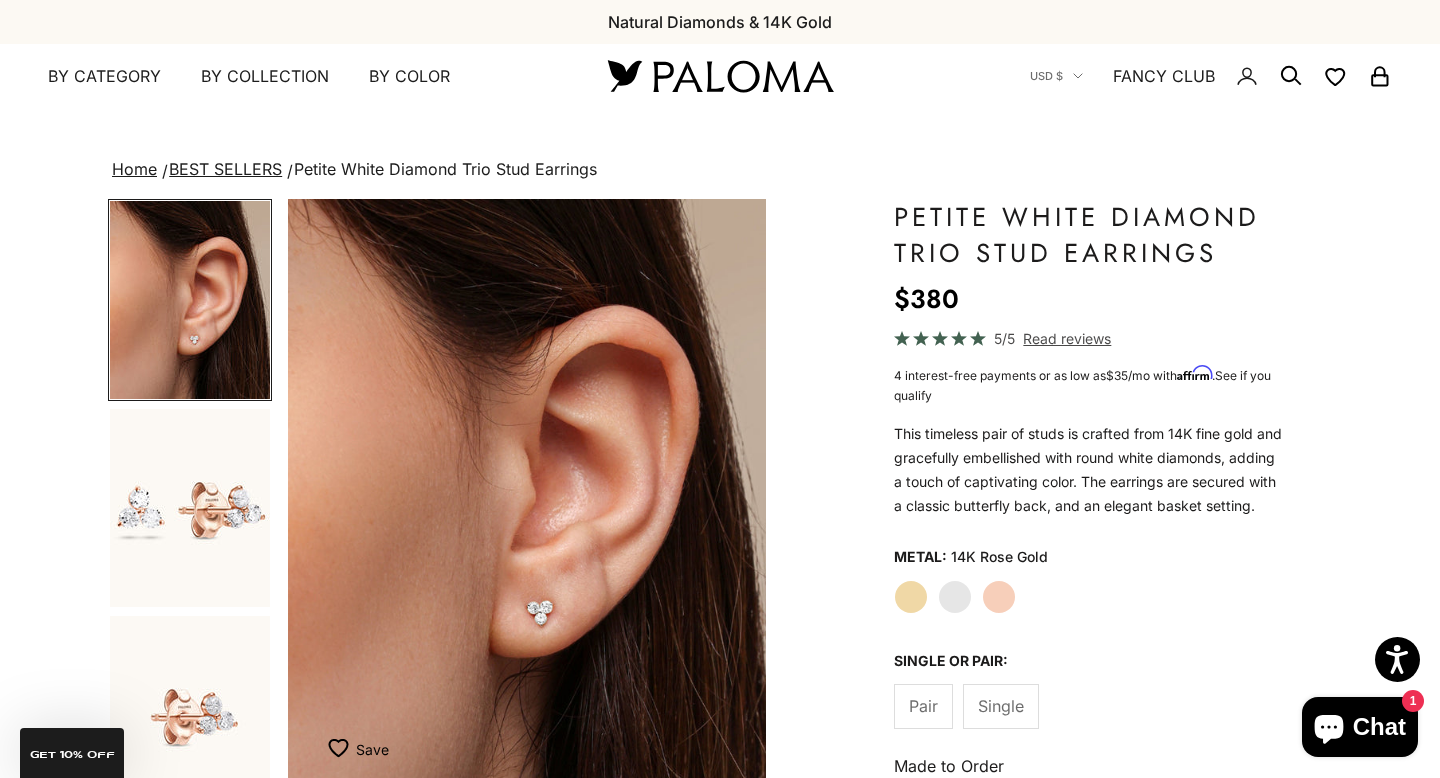 click on "White Gold" 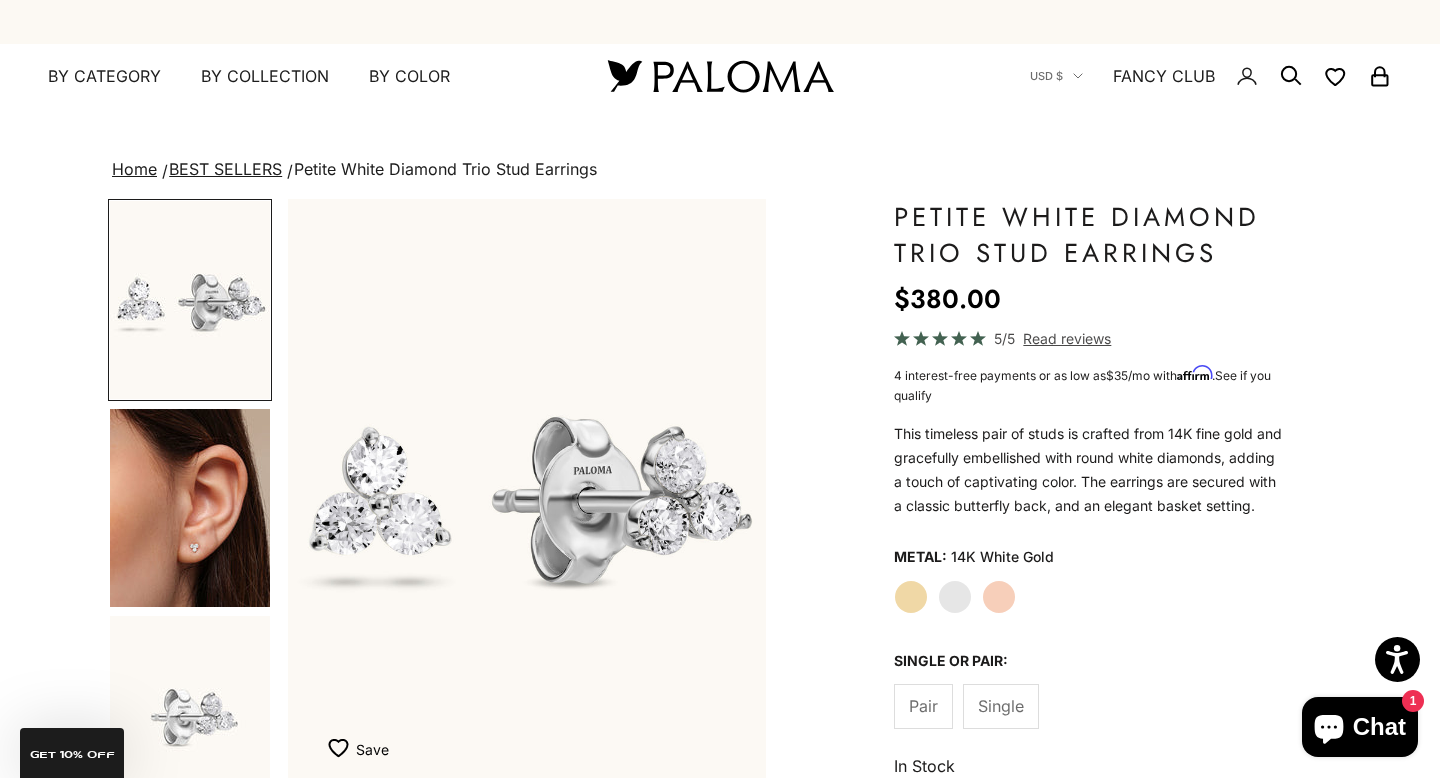 click on "Rose Gold" 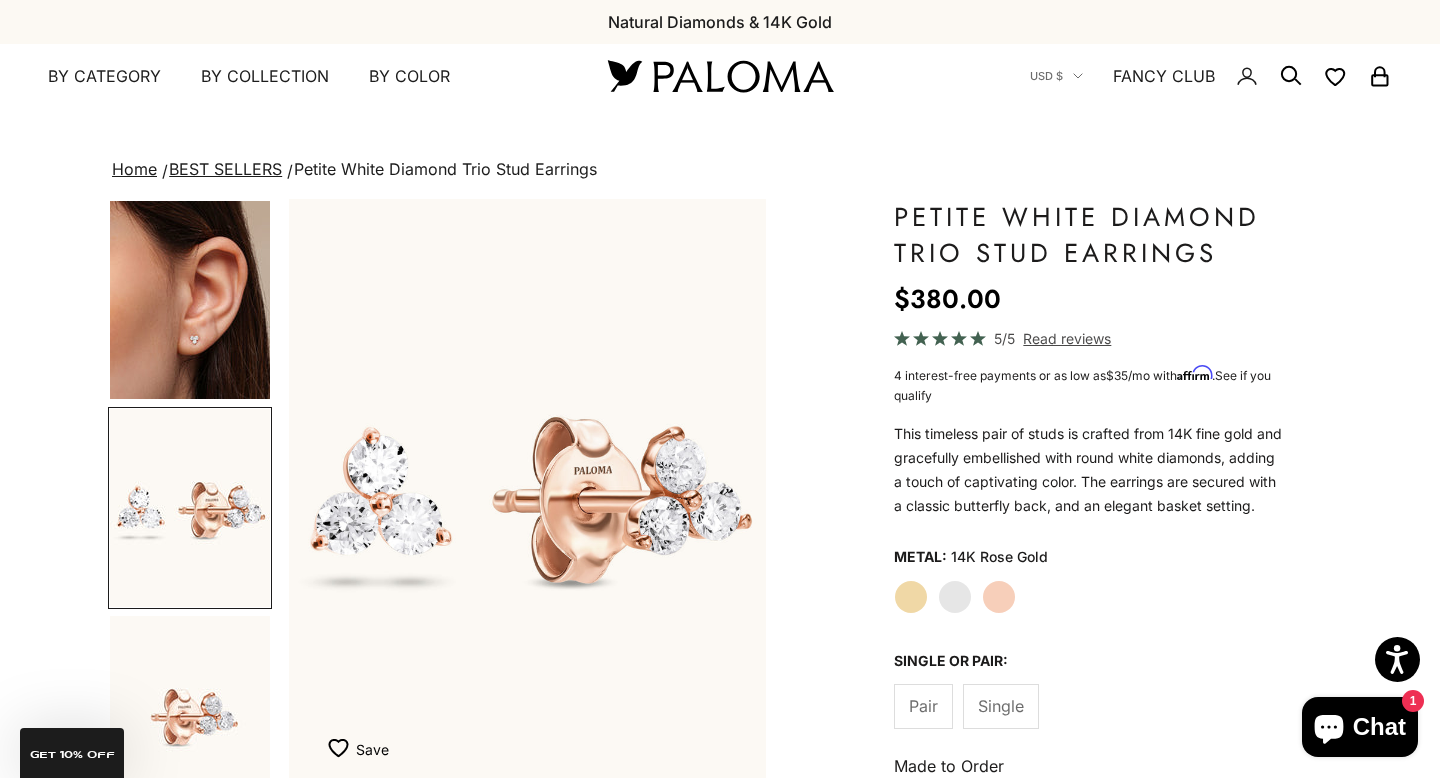 click on "Yellow Gold" 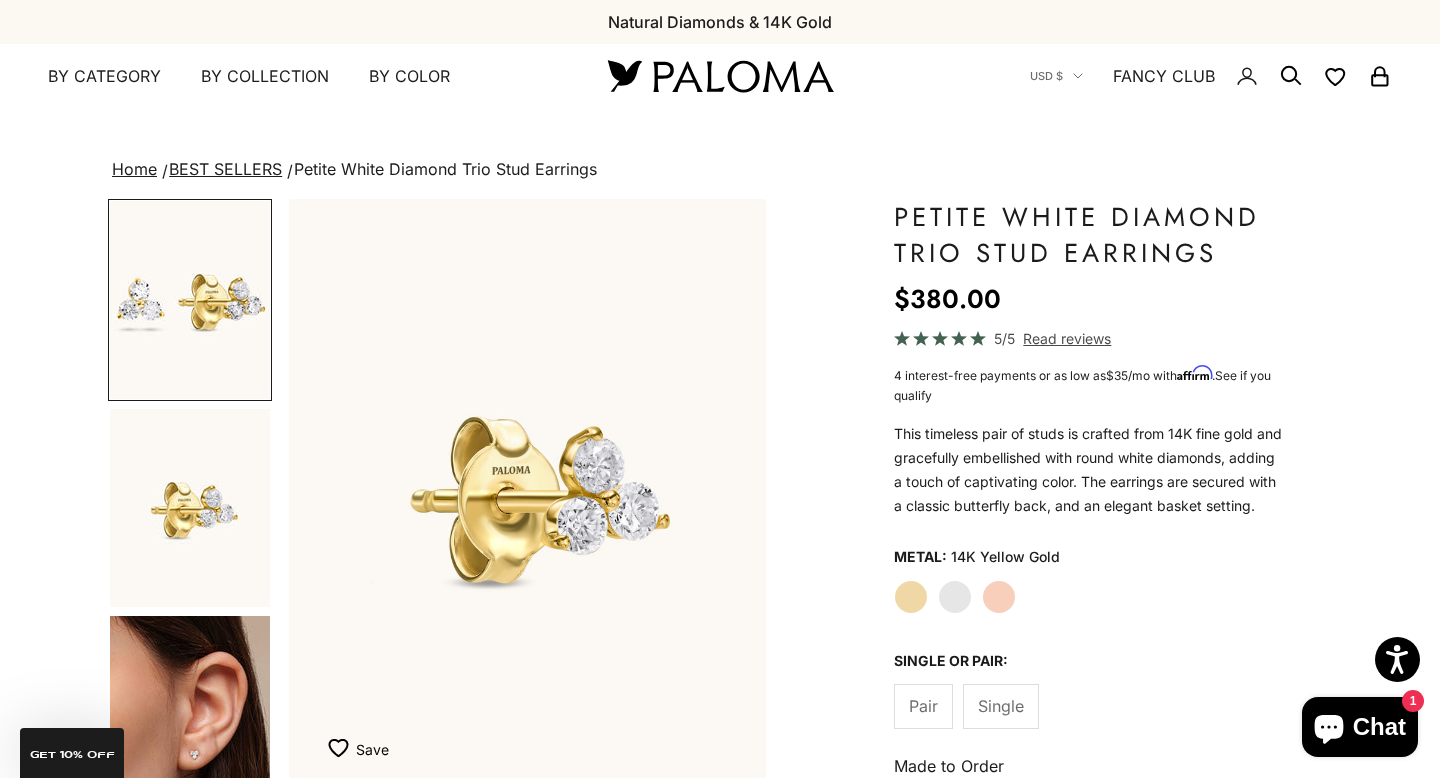 scroll, scrollTop: 0, scrollLeft: 0, axis: both 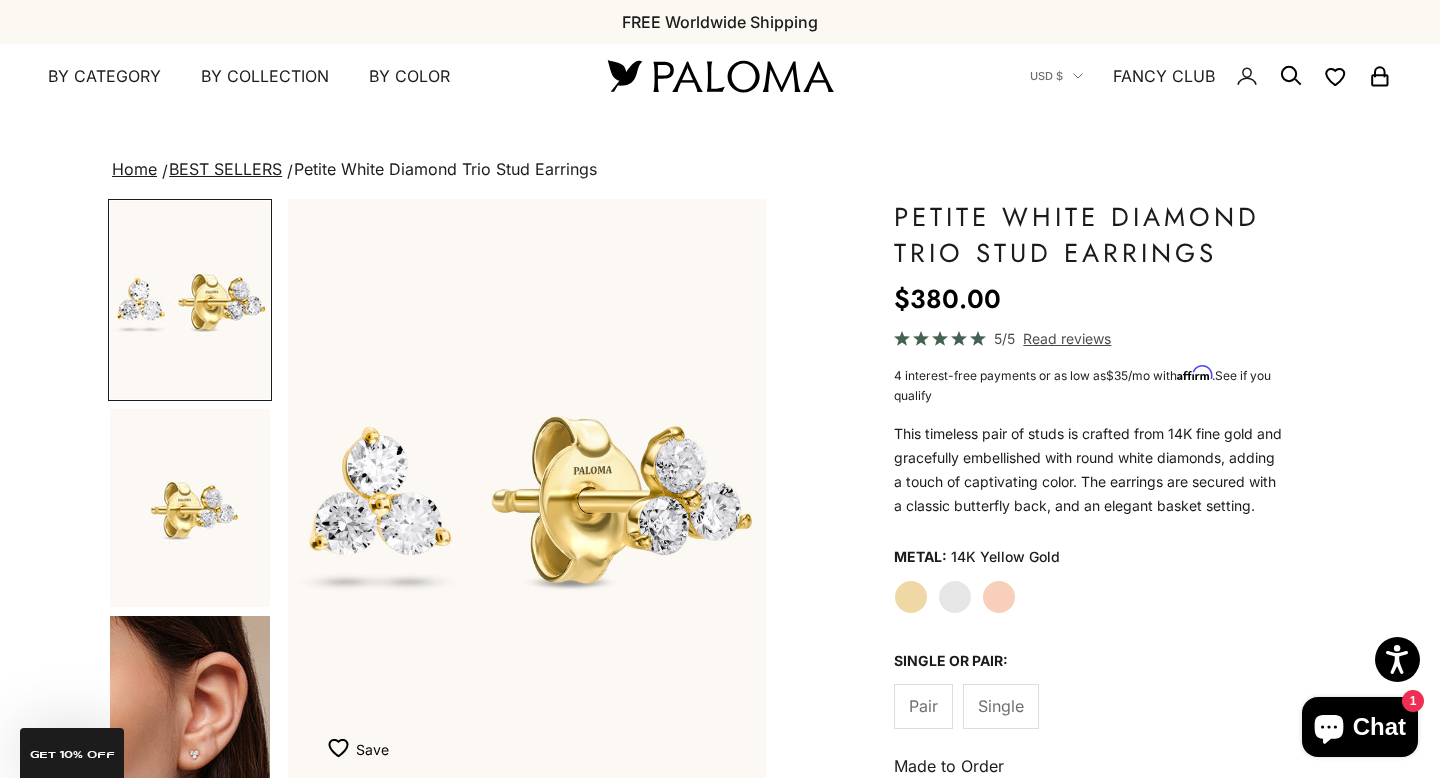 click on "White Gold" 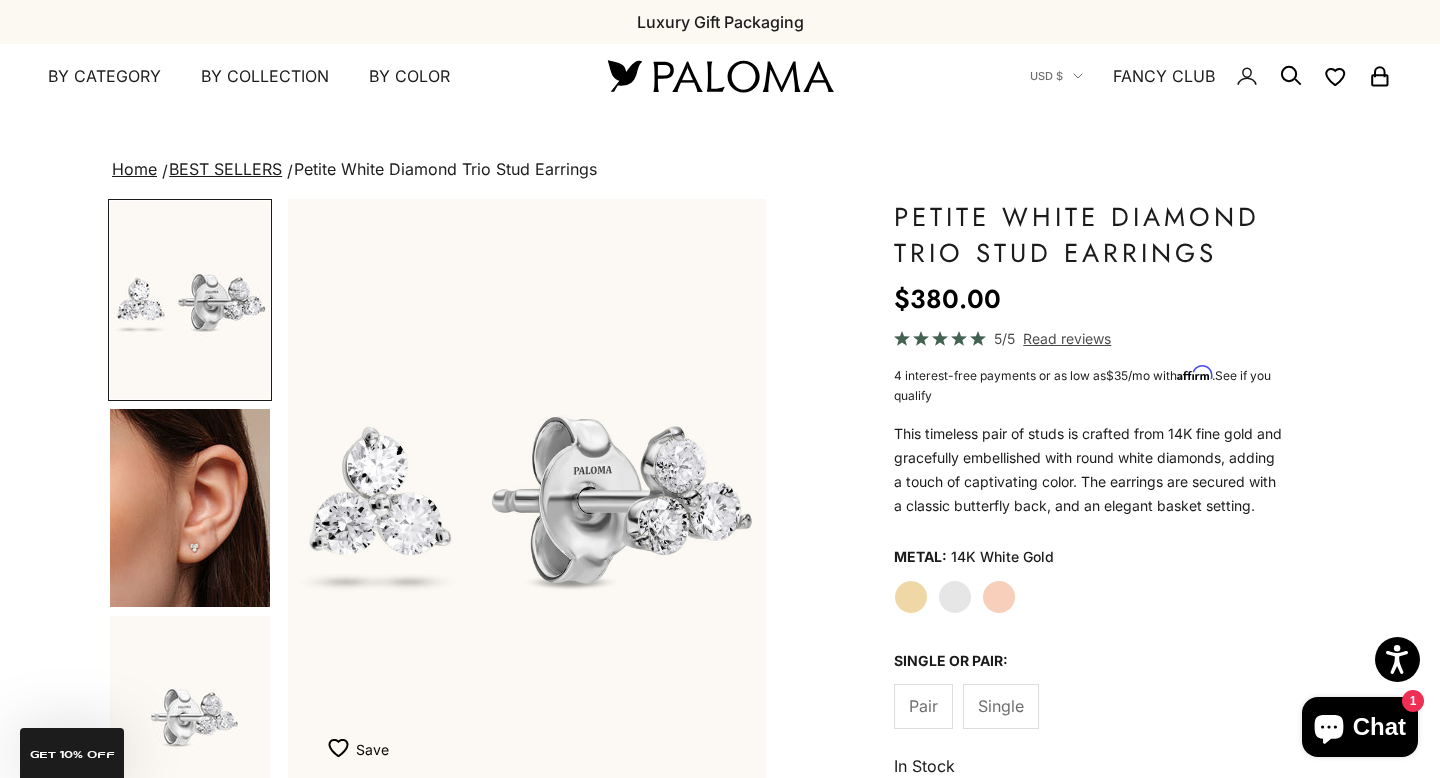 click at bounding box center (190, 508) 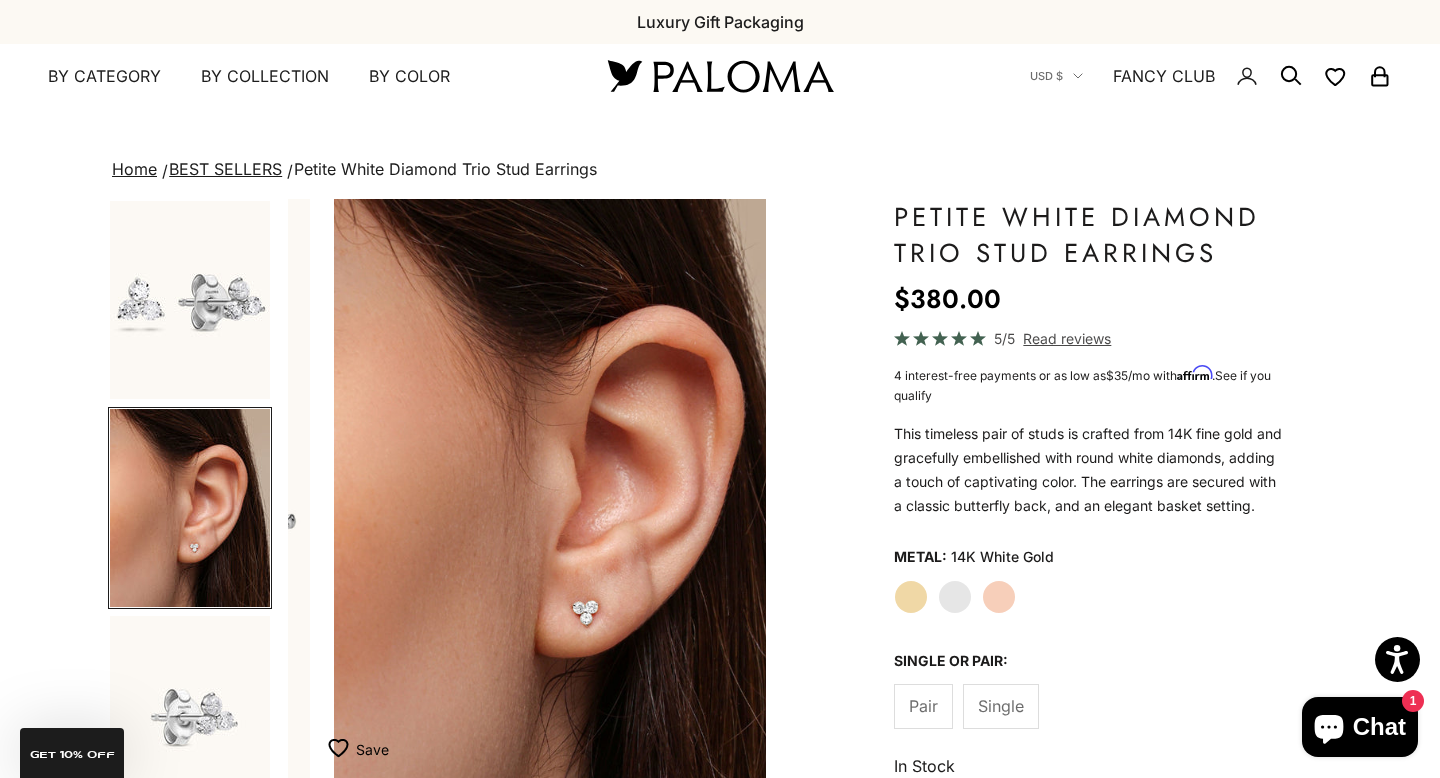 scroll, scrollTop: 0, scrollLeft: 501, axis: horizontal 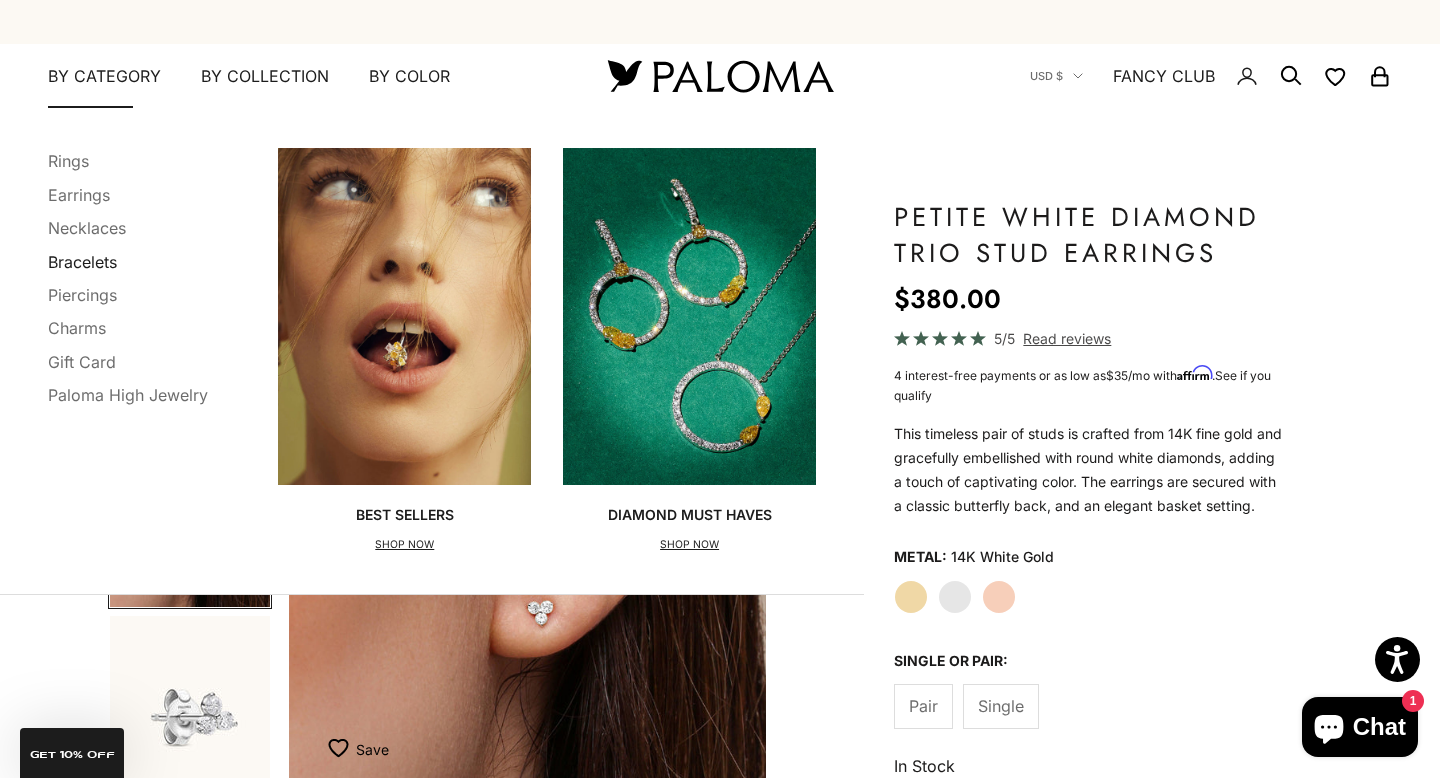 click on "Bracelets" at bounding box center (82, 262) 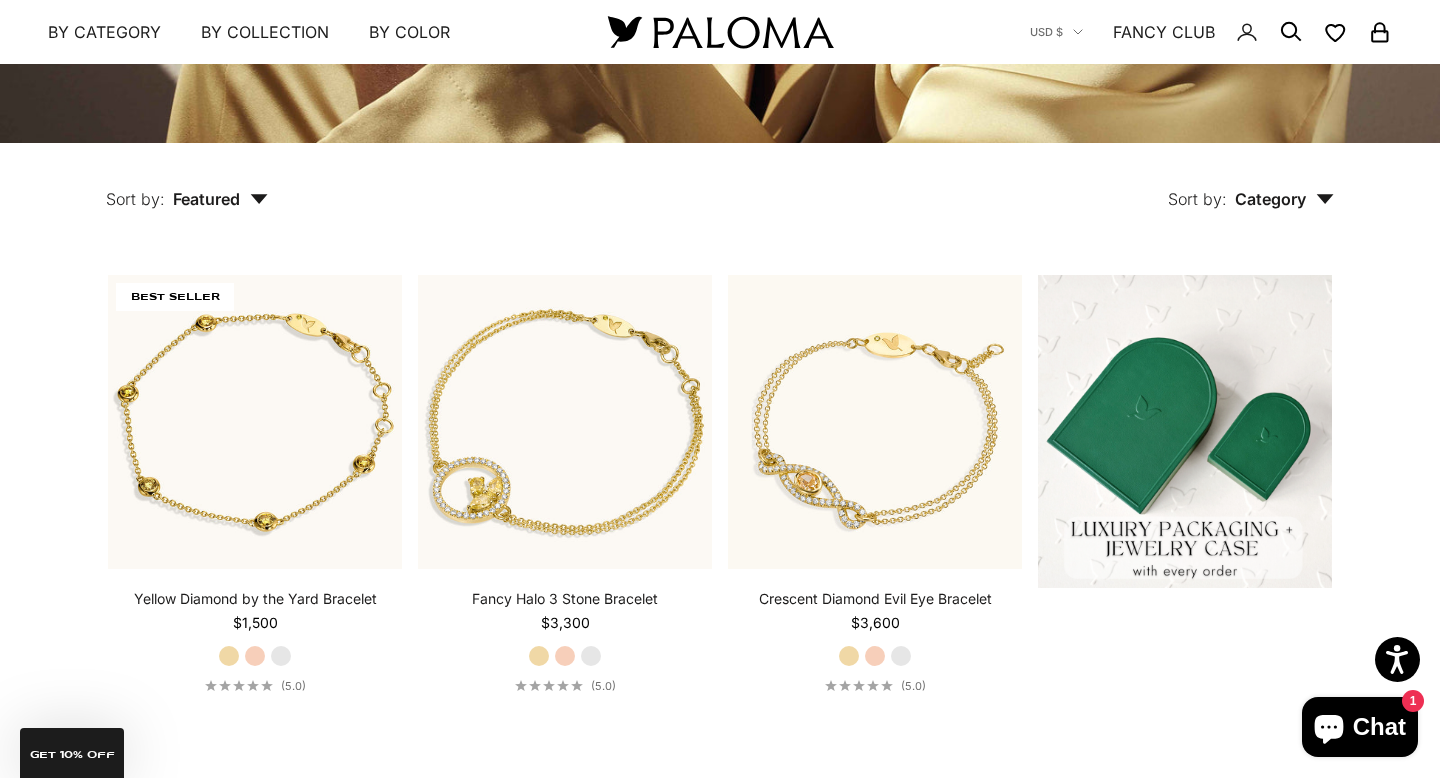 scroll, scrollTop: 60, scrollLeft: 0, axis: vertical 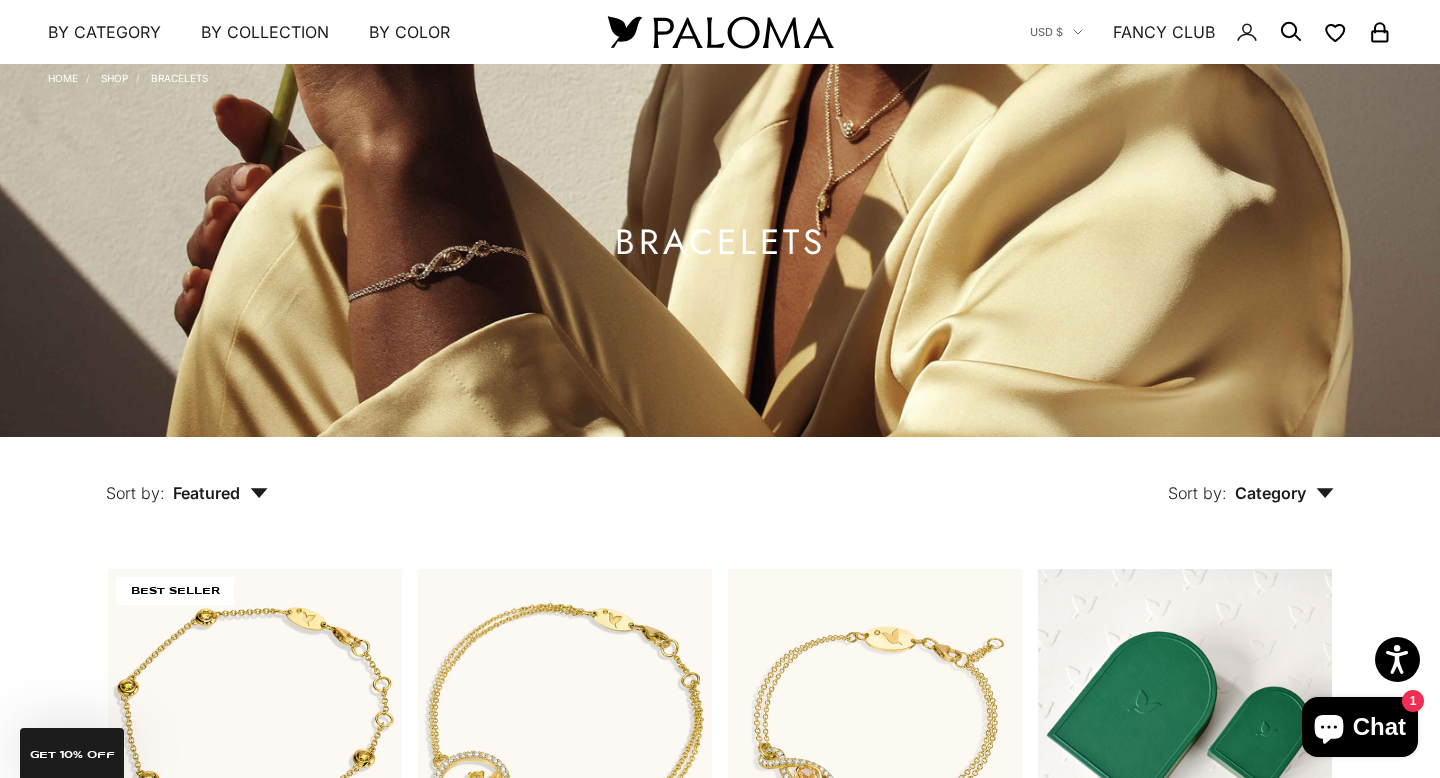 click on "Featured" at bounding box center (220, 493) 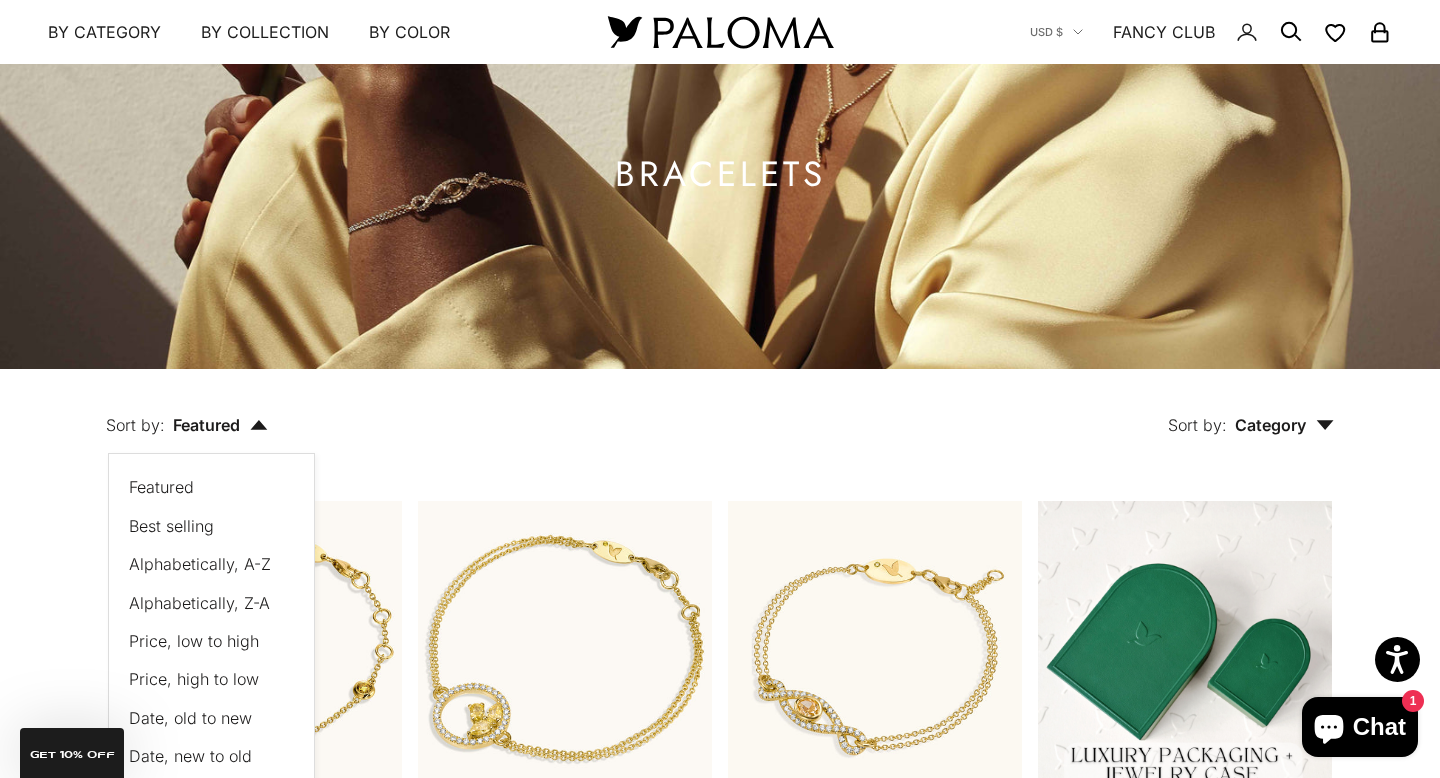 scroll, scrollTop: 147, scrollLeft: 0, axis: vertical 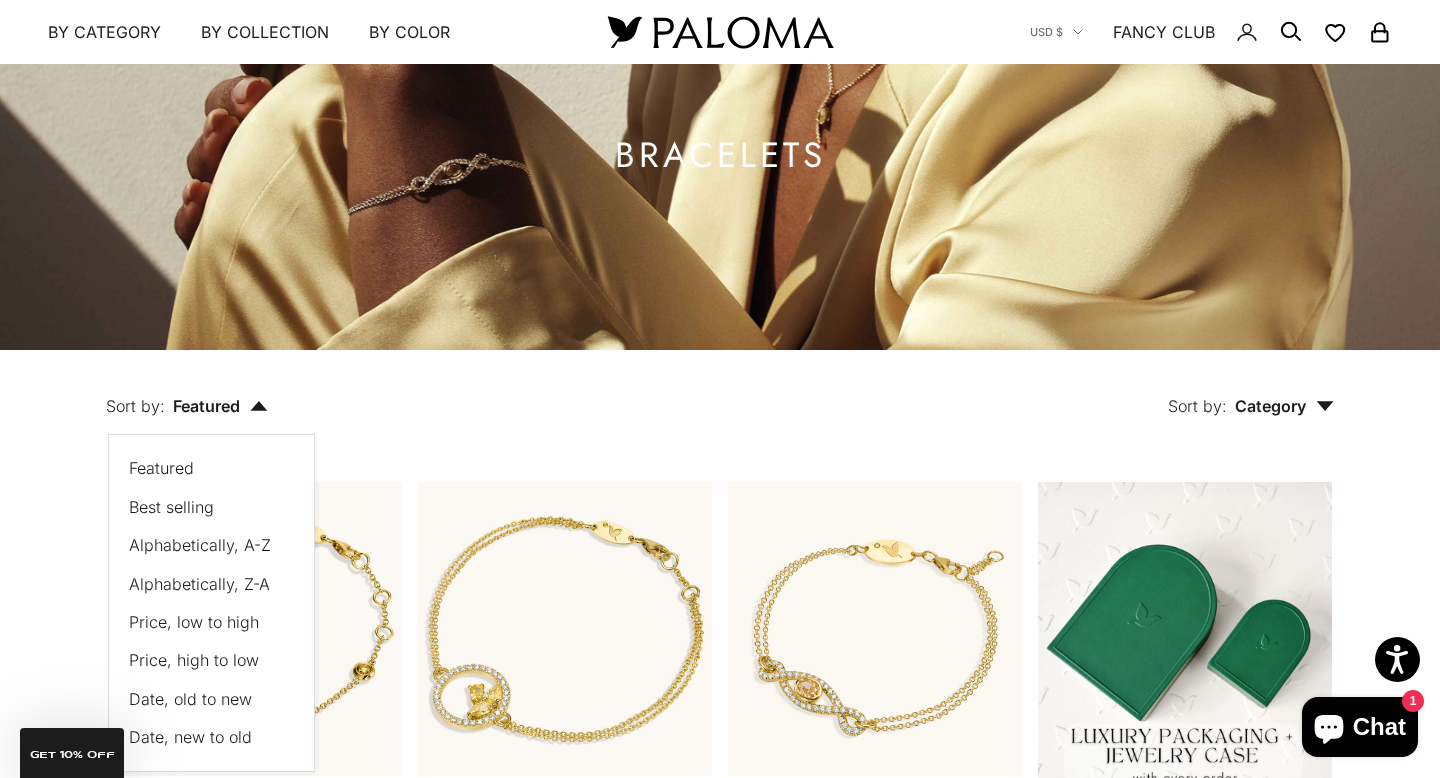 click on "Price, low to high" at bounding box center (194, 622) 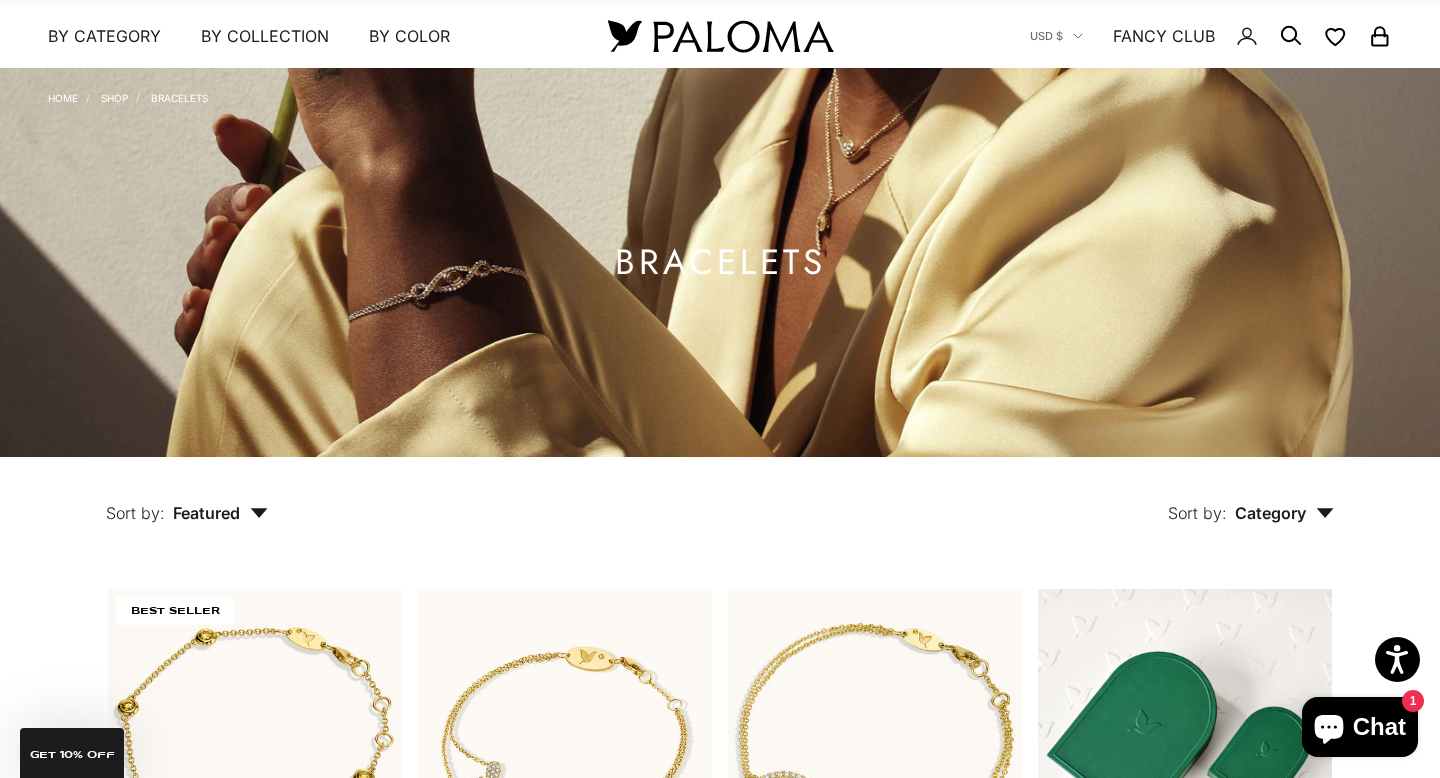 scroll, scrollTop: 0, scrollLeft: 0, axis: both 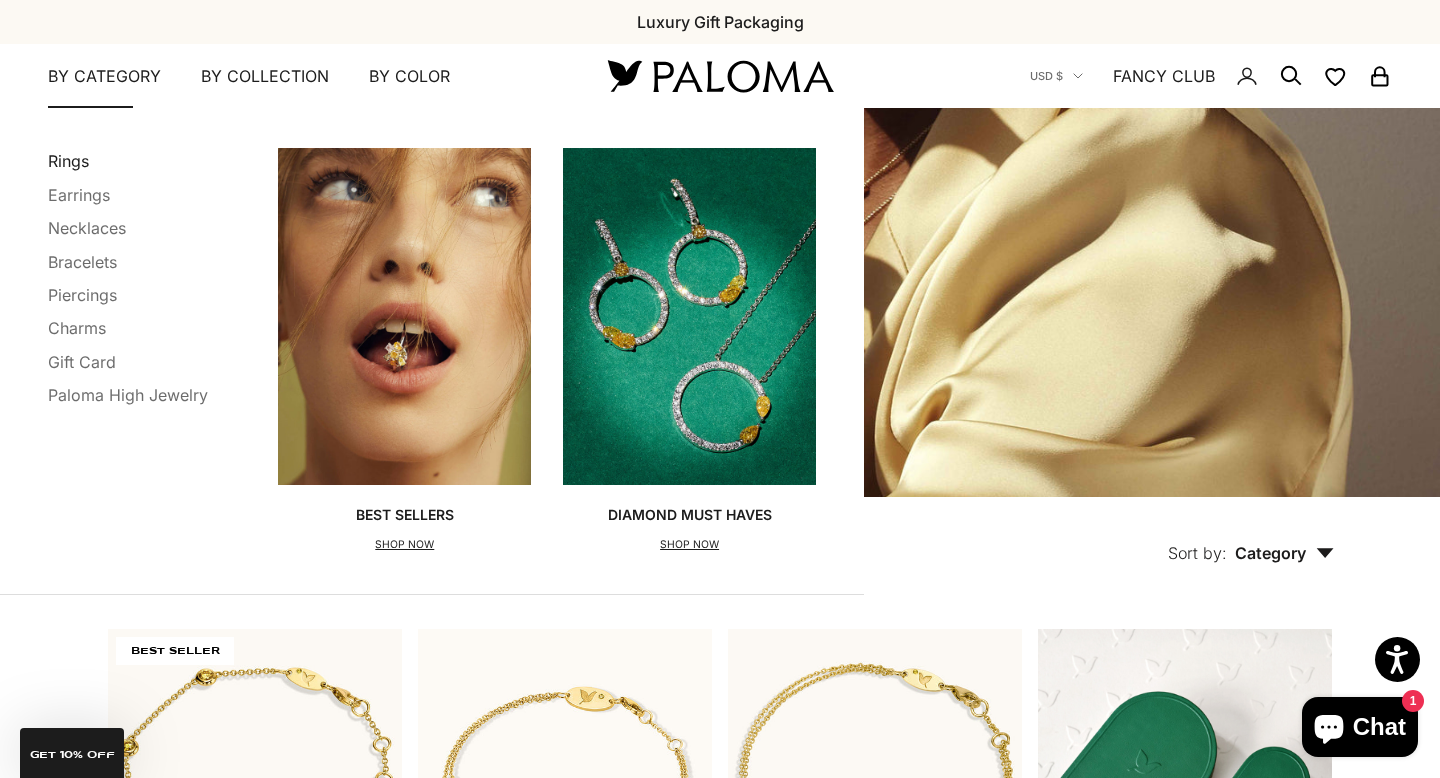 click on "Rings" at bounding box center (68, 161) 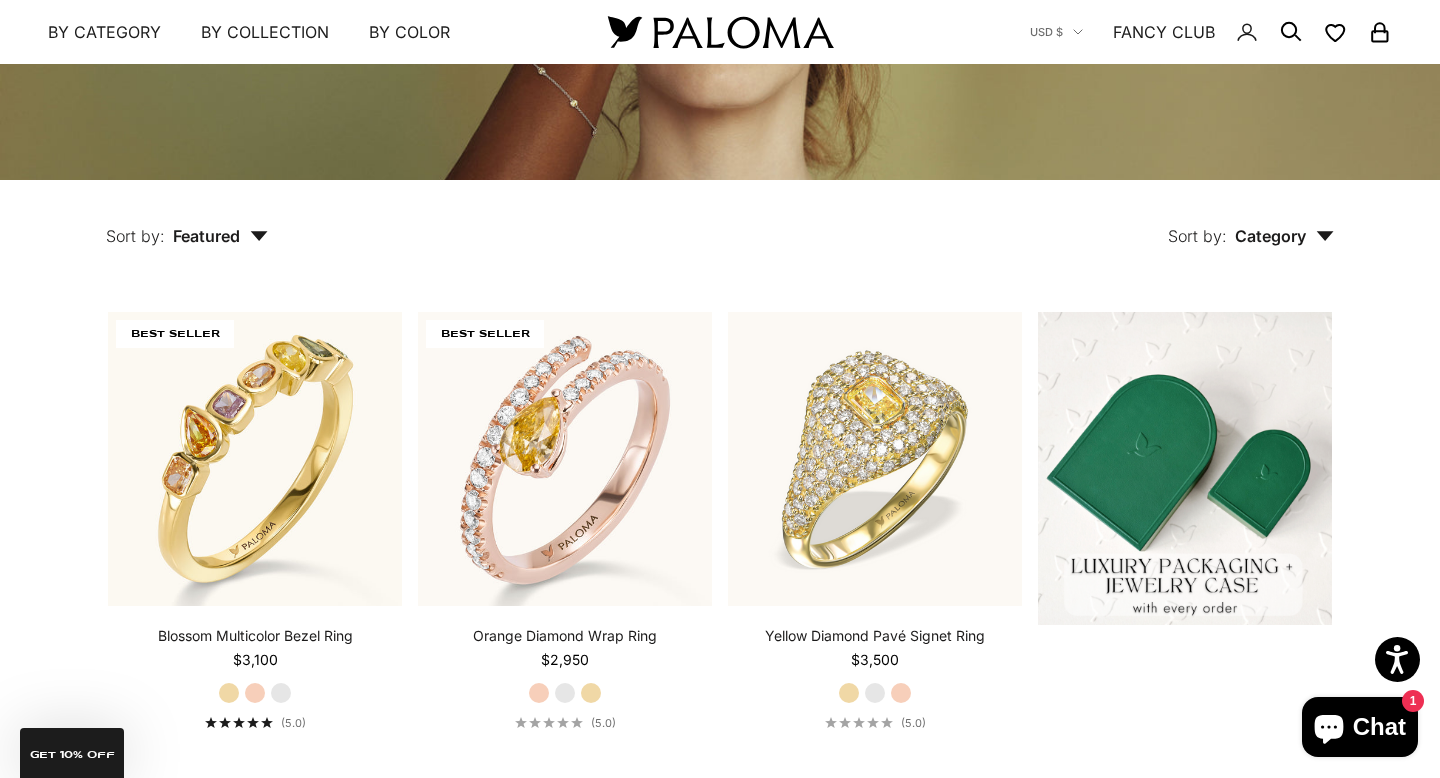 scroll, scrollTop: 319, scrollLeft: 0, axis: vertical 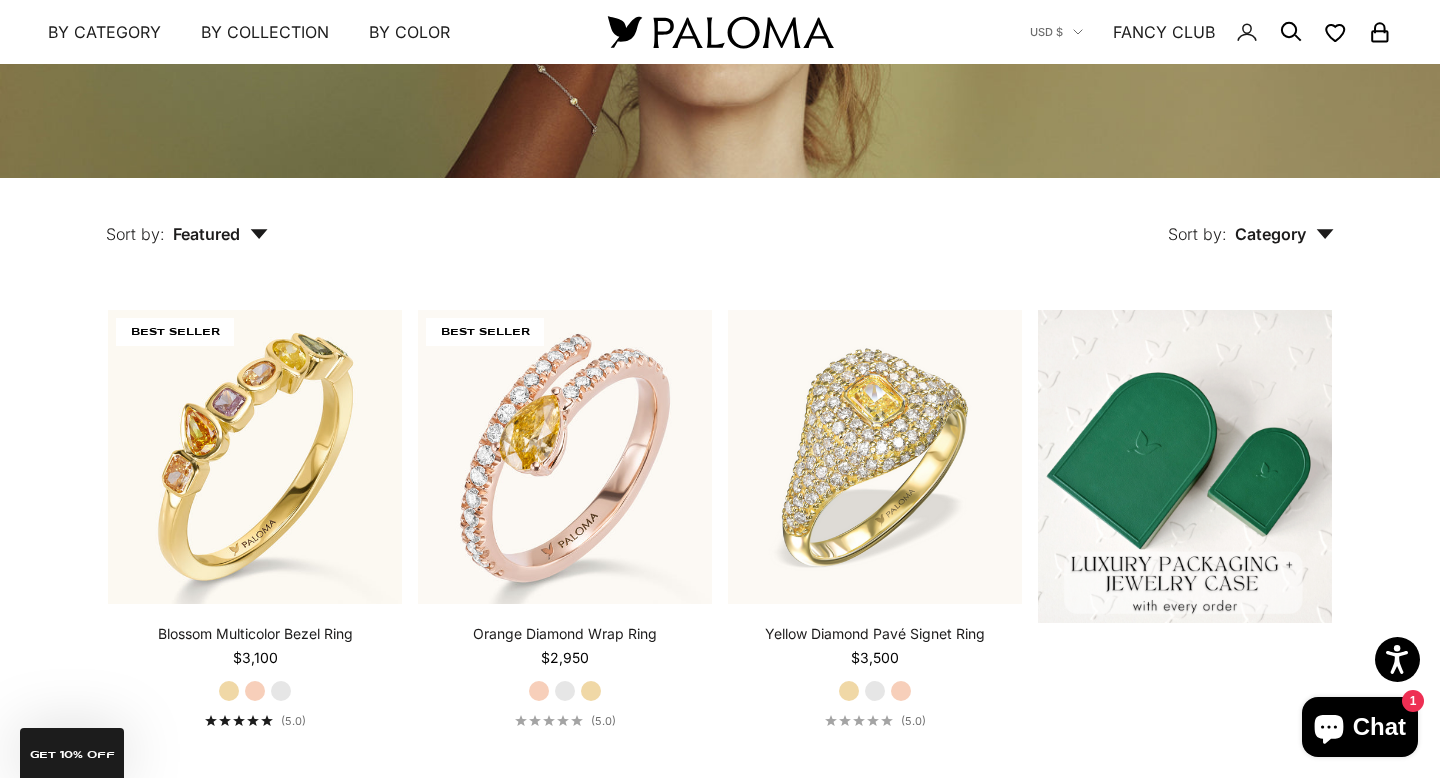 click on "Featured" at bounding box center [220, 234] 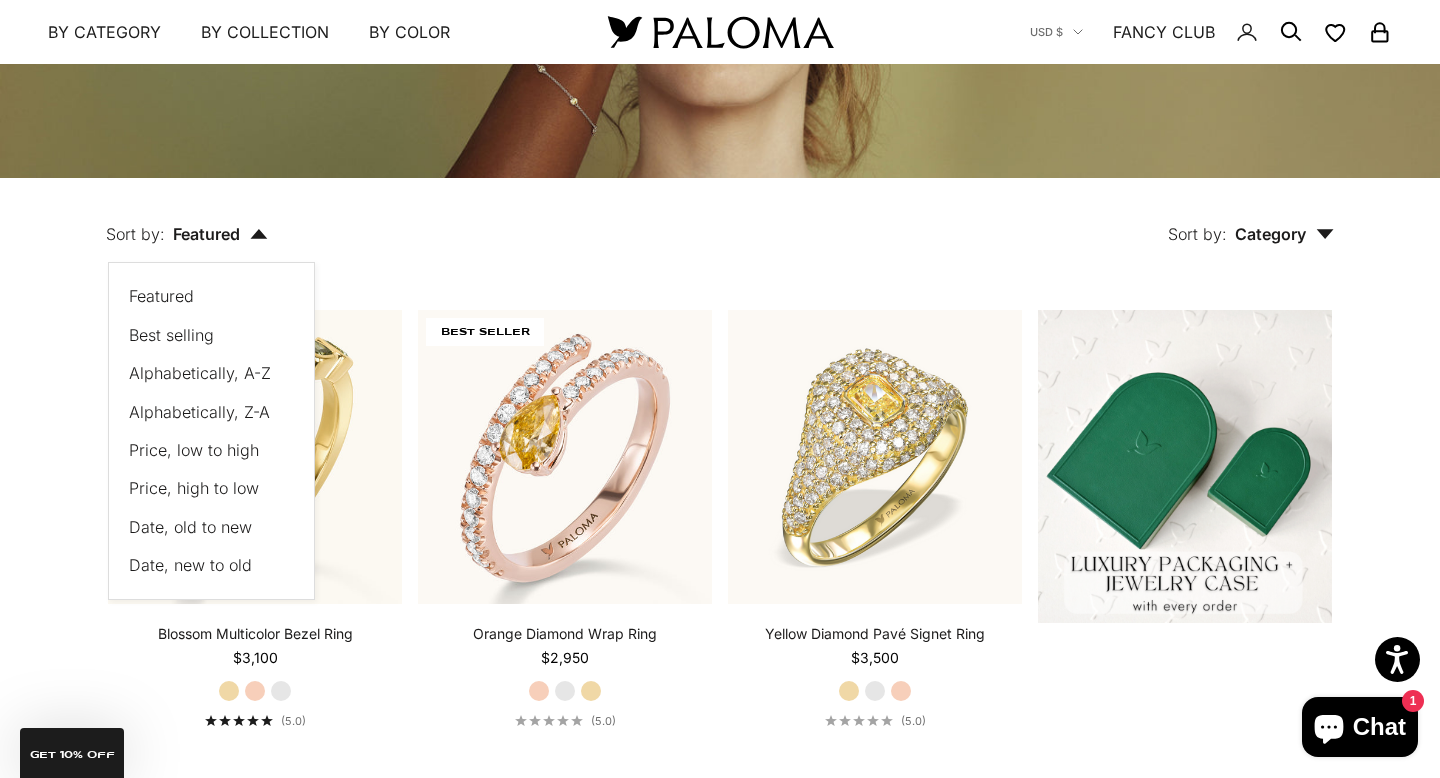 click on "Price, low to high" at bounding box center [194, 450] 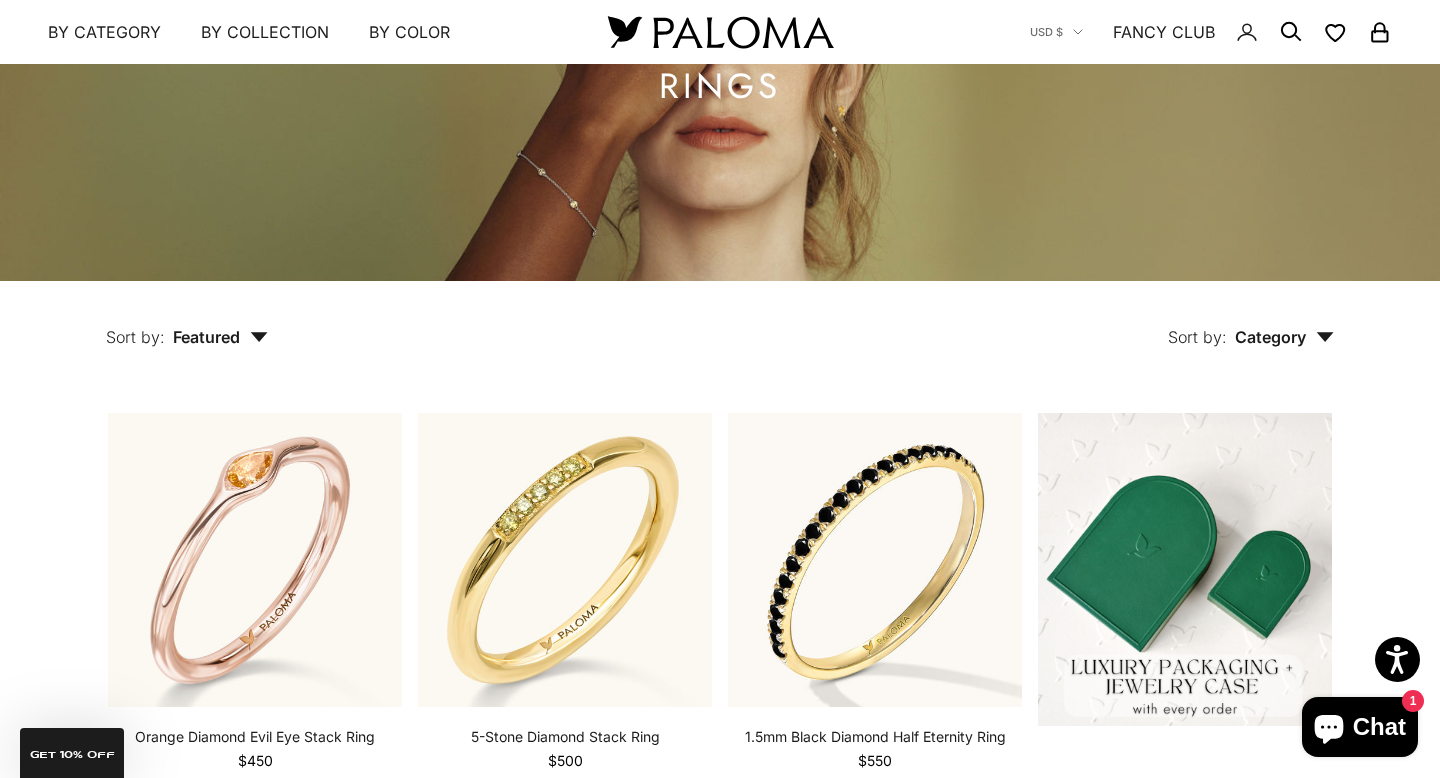 scroll, scrollTop: 0, scrollLeft: 0, axis: both 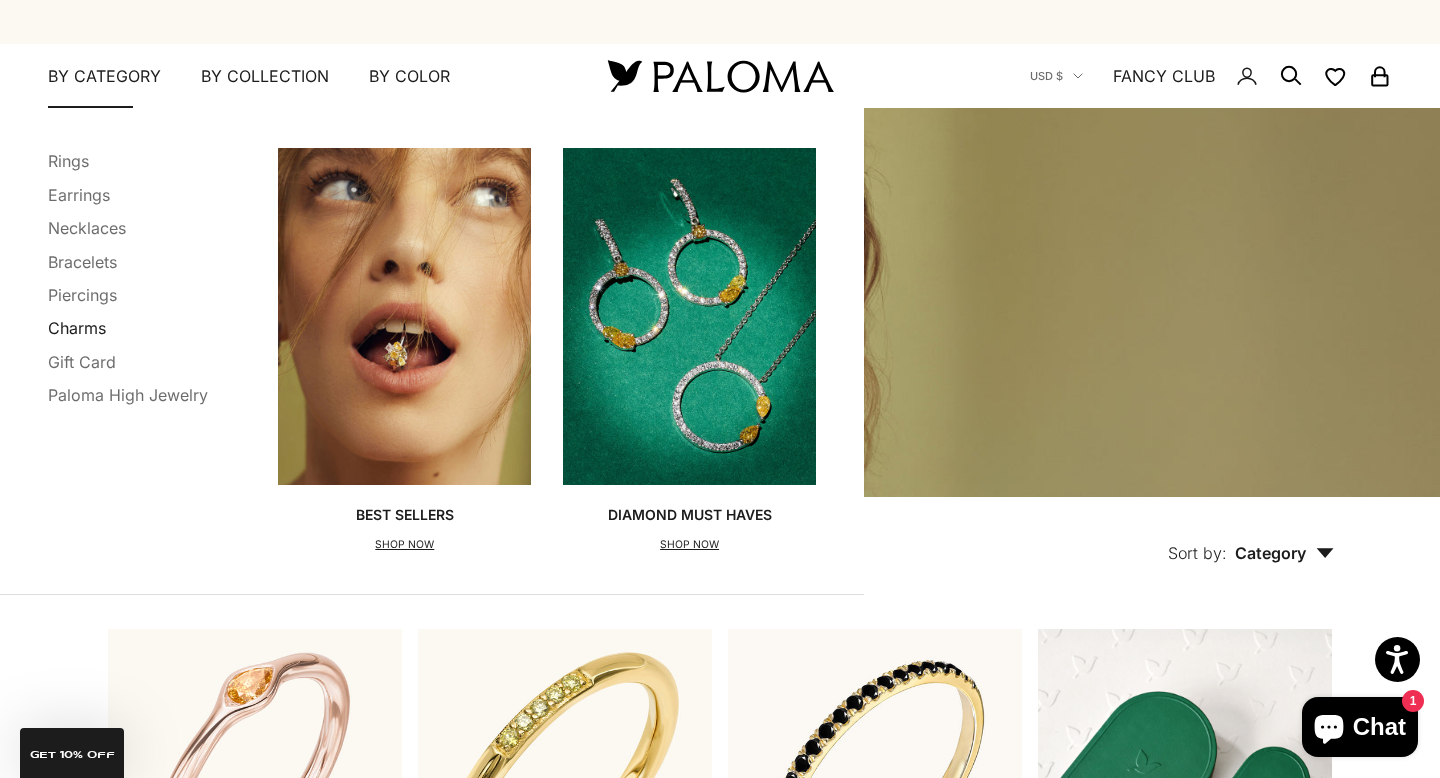click on "Charms" at bounding box center (77, 328) 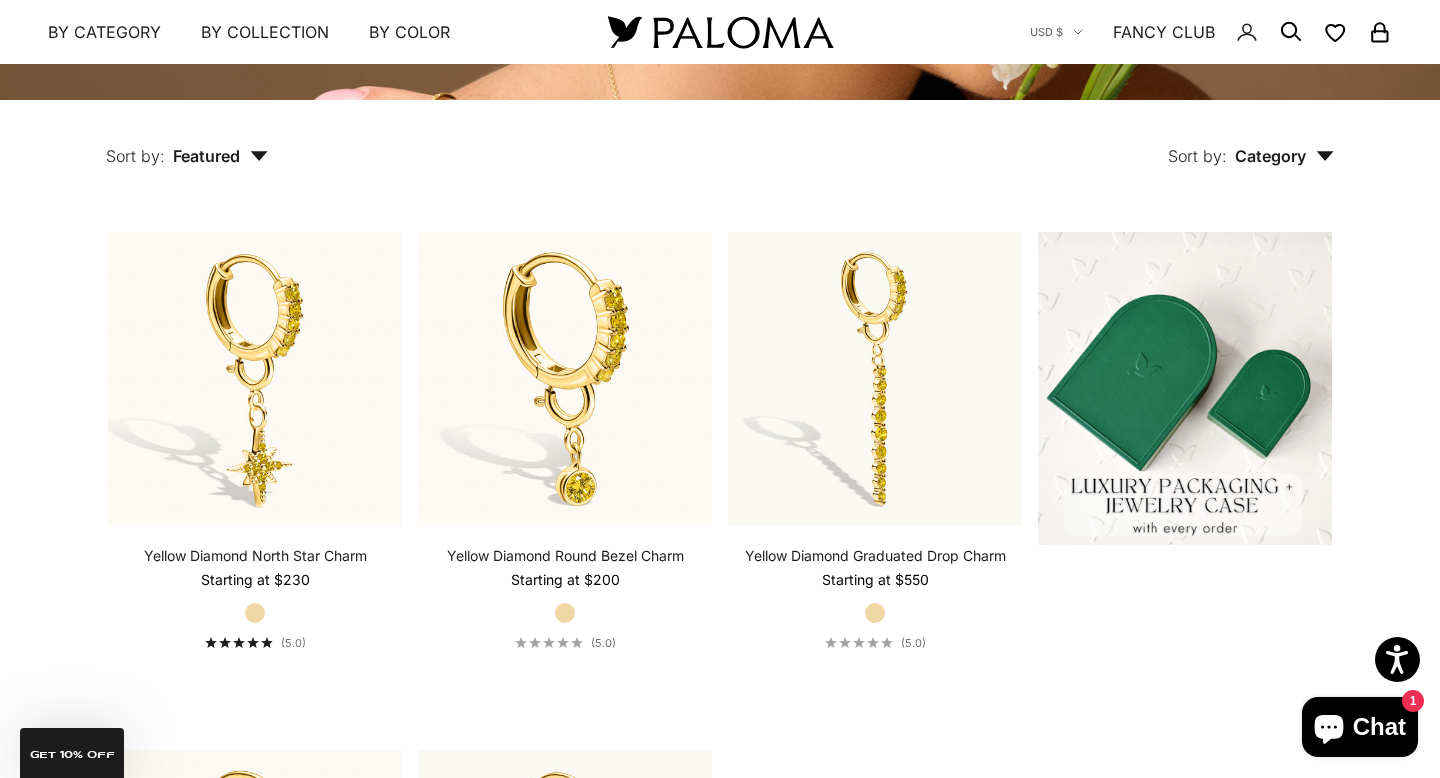 scroll, scrollTop: 401, scrollLeft: 0, axis: vertical 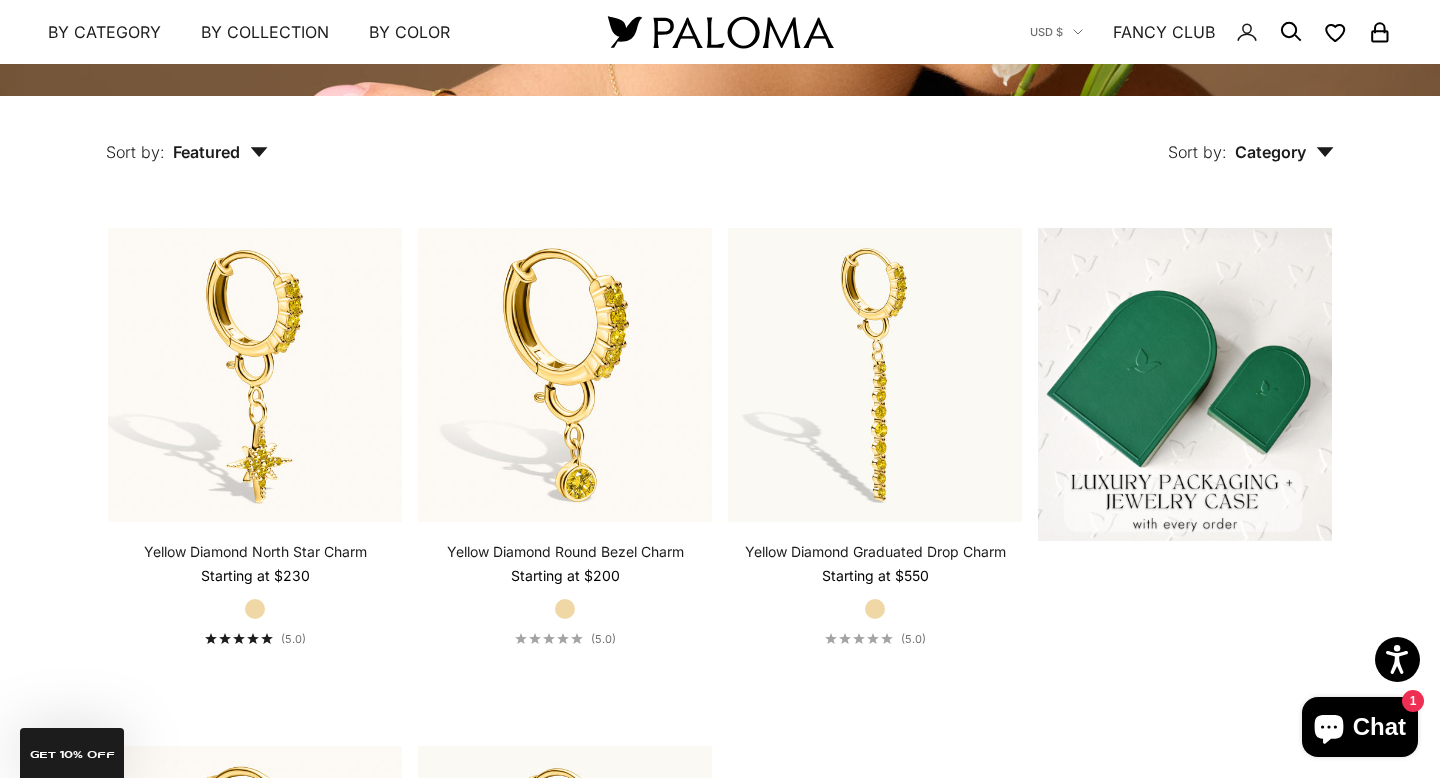 click on "Featured" at bounding box center [220, 152] 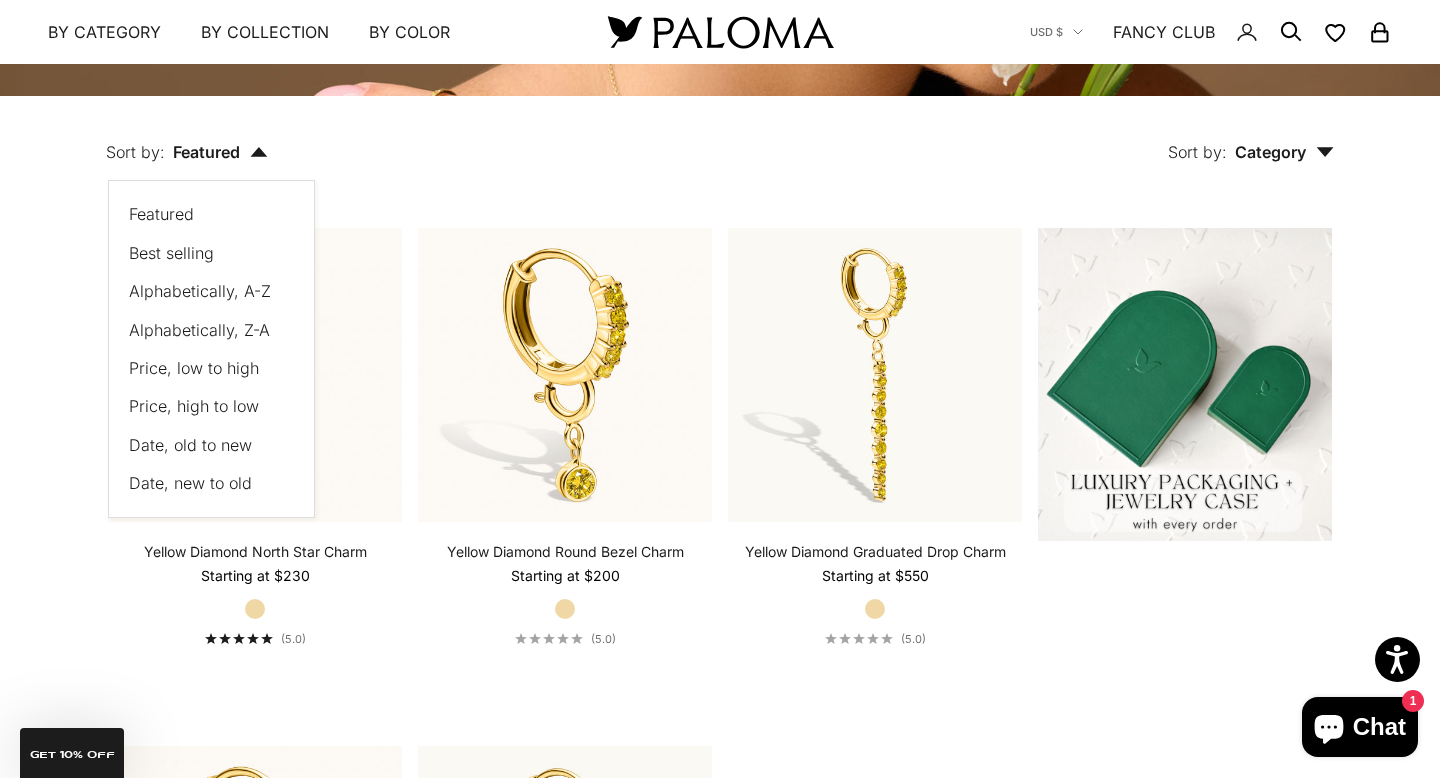 click on "Price, low to high" at bounding box center [194, 368] 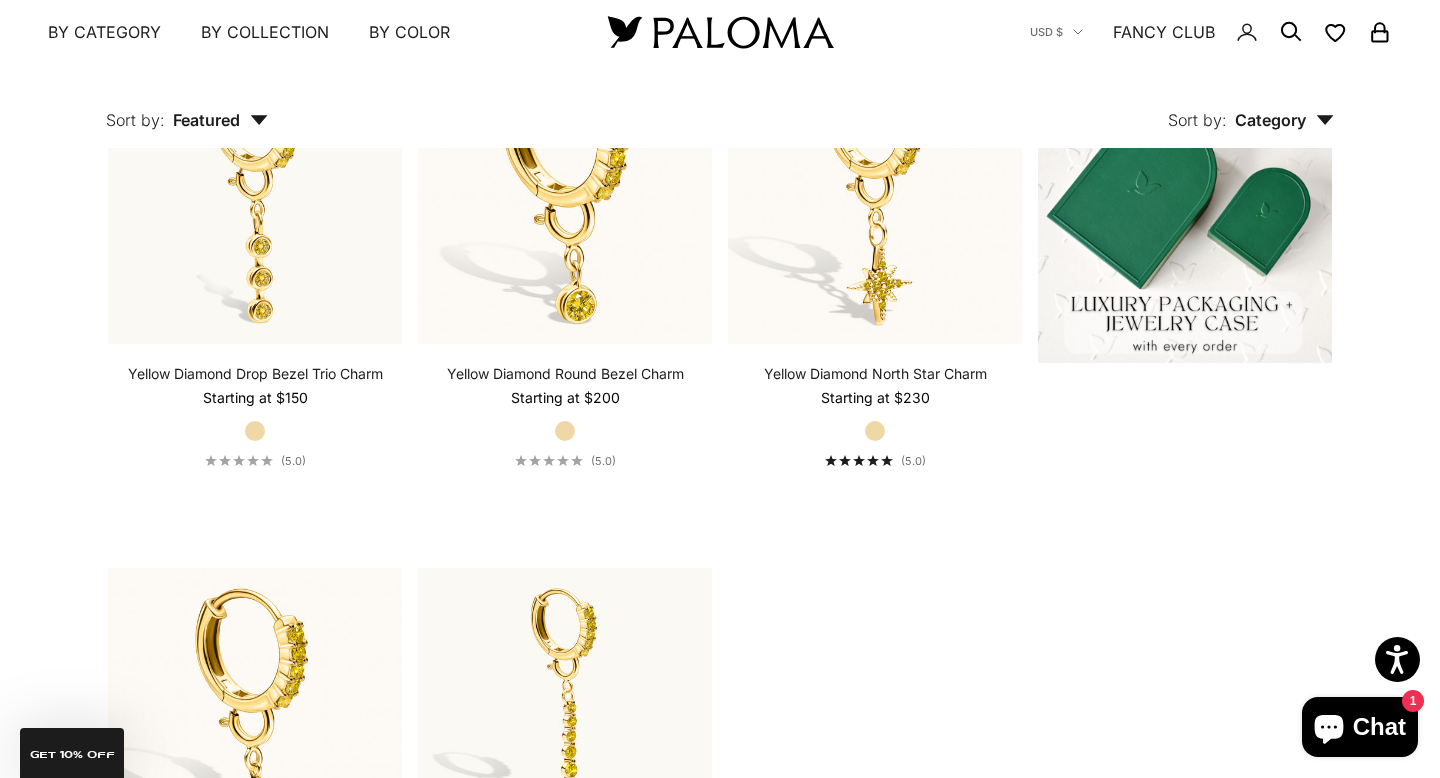 scroll, scrollTop: 578, scrollLeft: 0, axis: vertical 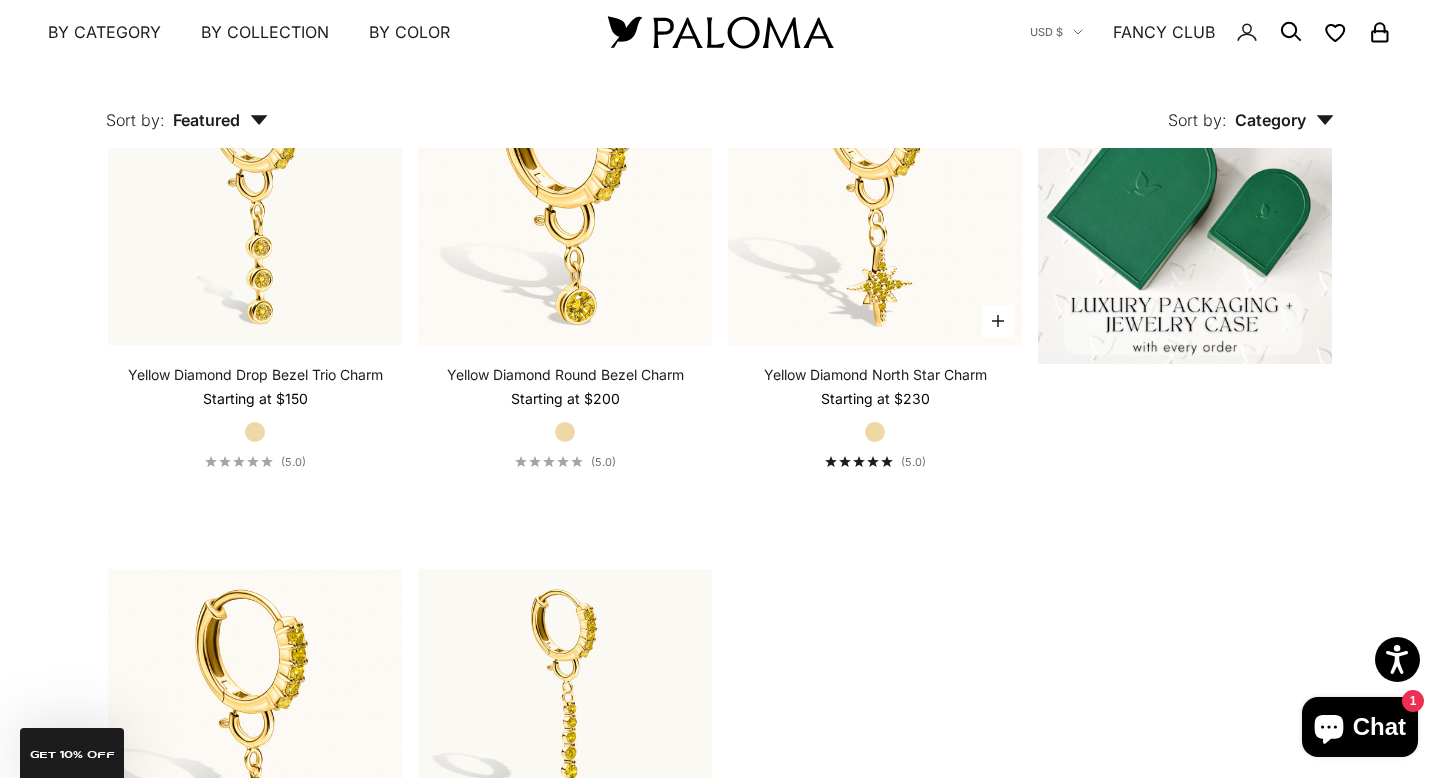 click on "Yellow Diamond North Star Charm" at bounding box center [875, 375] 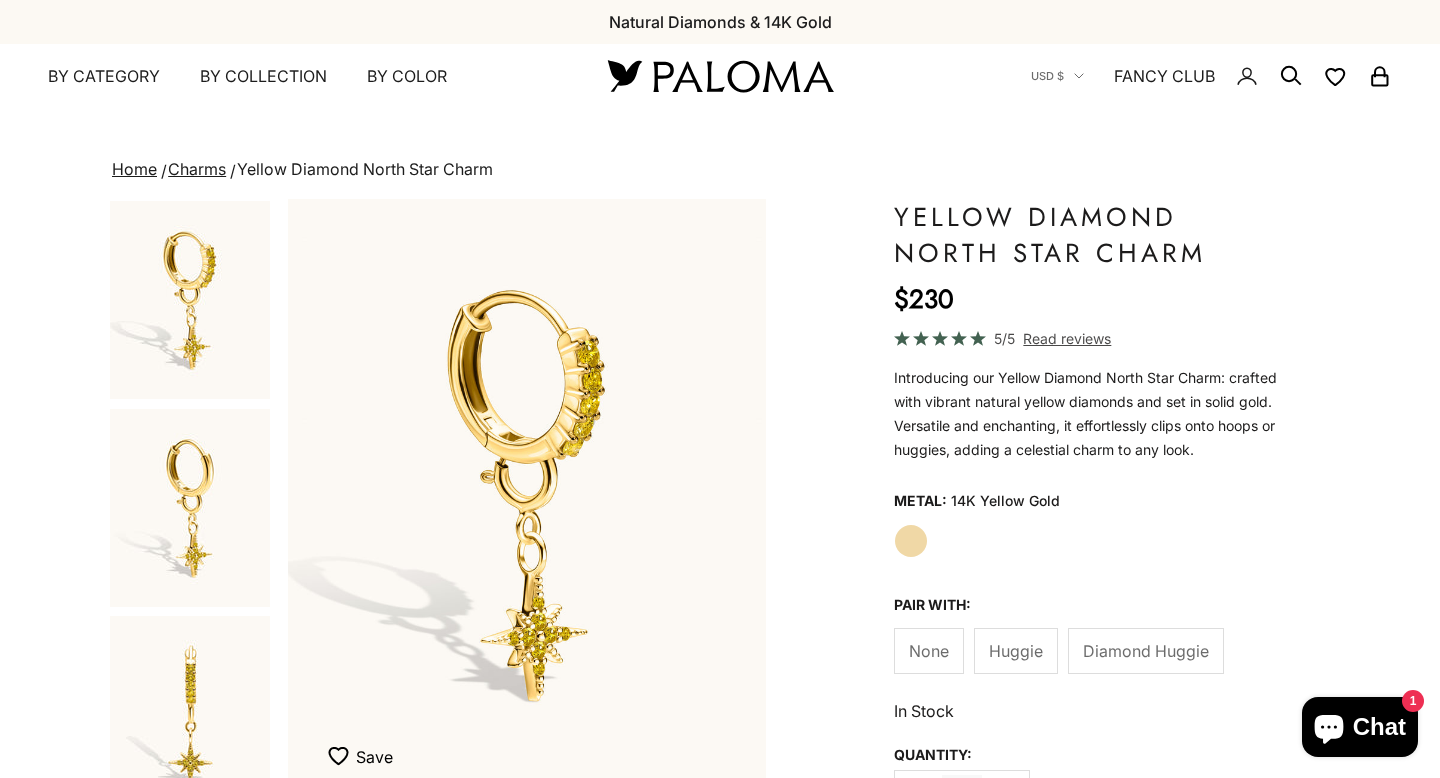 scroll, scrollTop: 0, scrollLeft: 0, axis: both 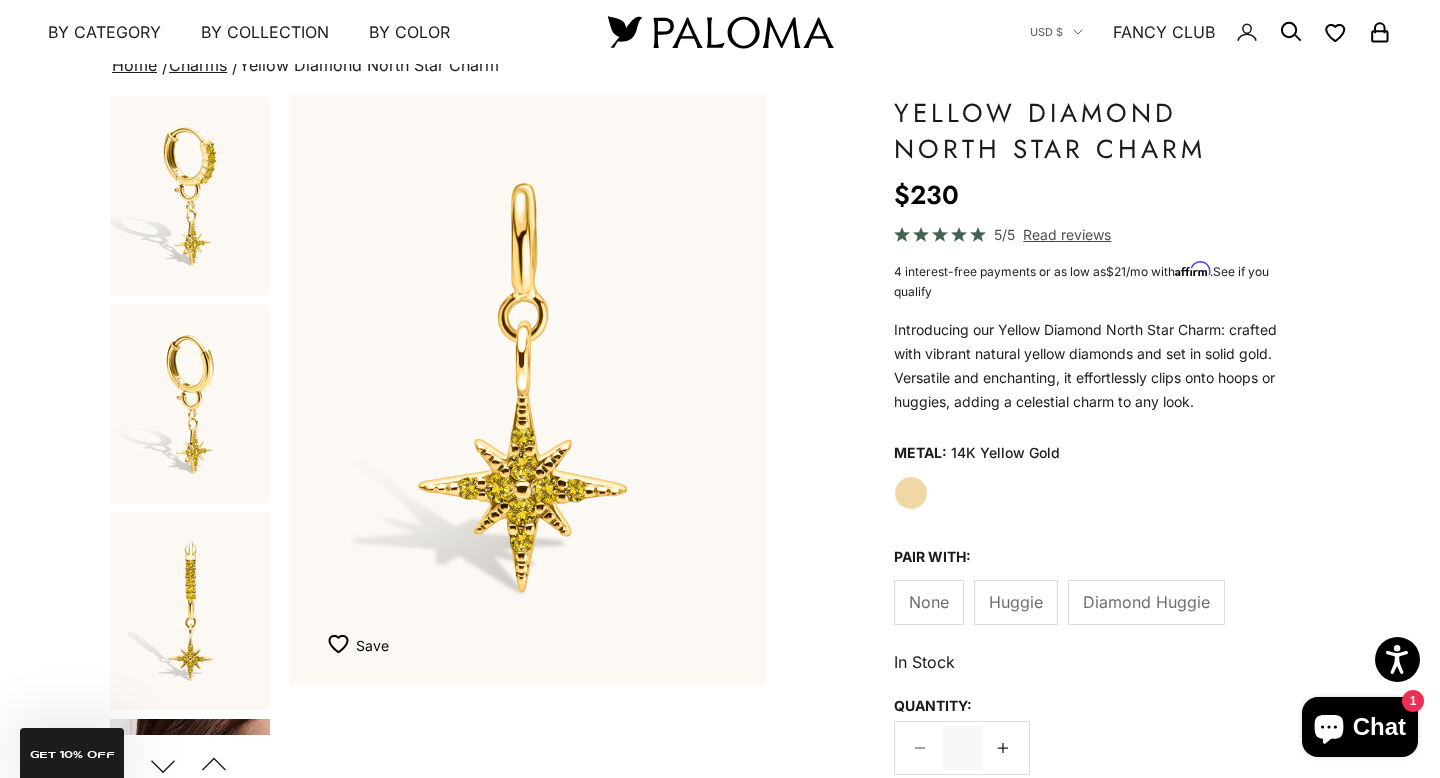 click on "Diamond Huggie" 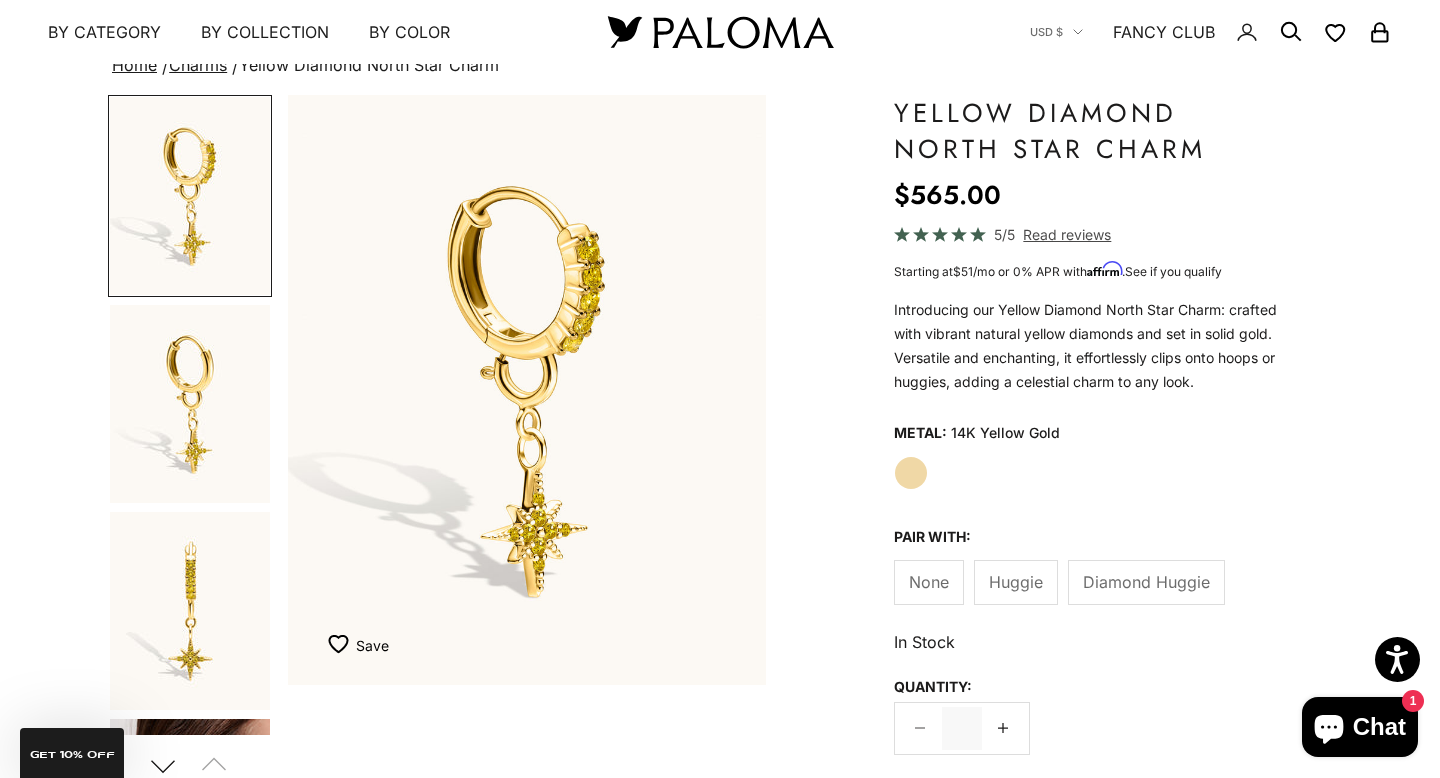 click on "Huggie" 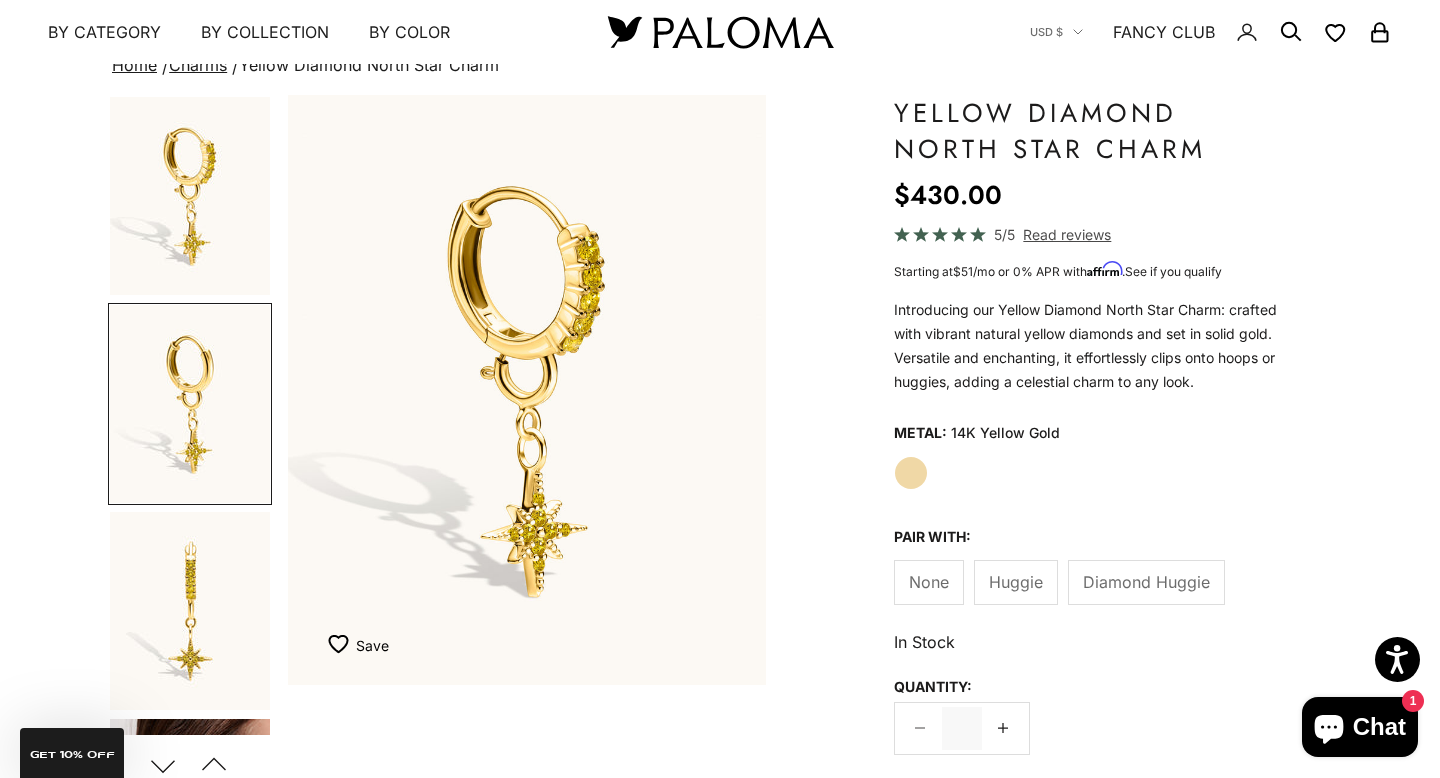 scroll, scrollTop: 0, scrollLeft: 501, axis: horizontal 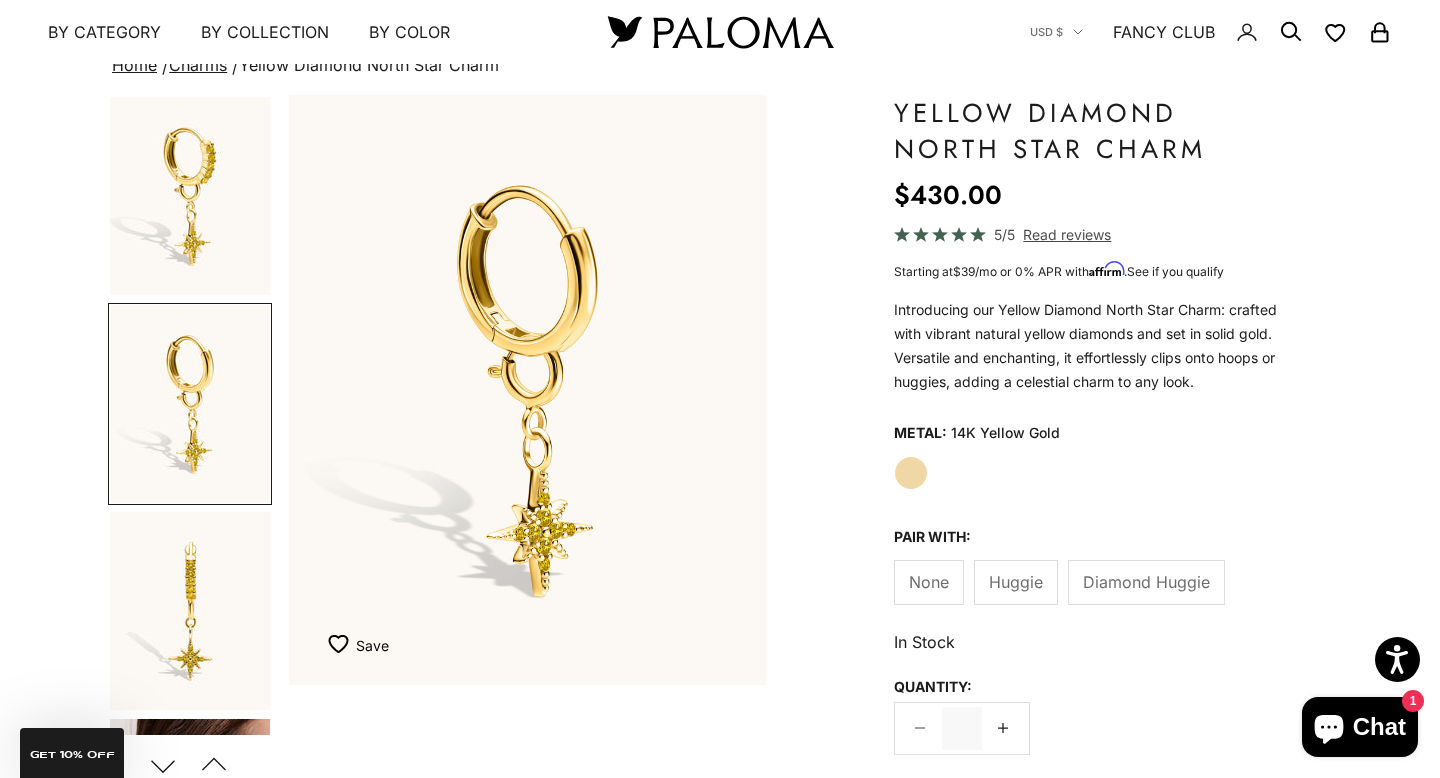 click on "None" 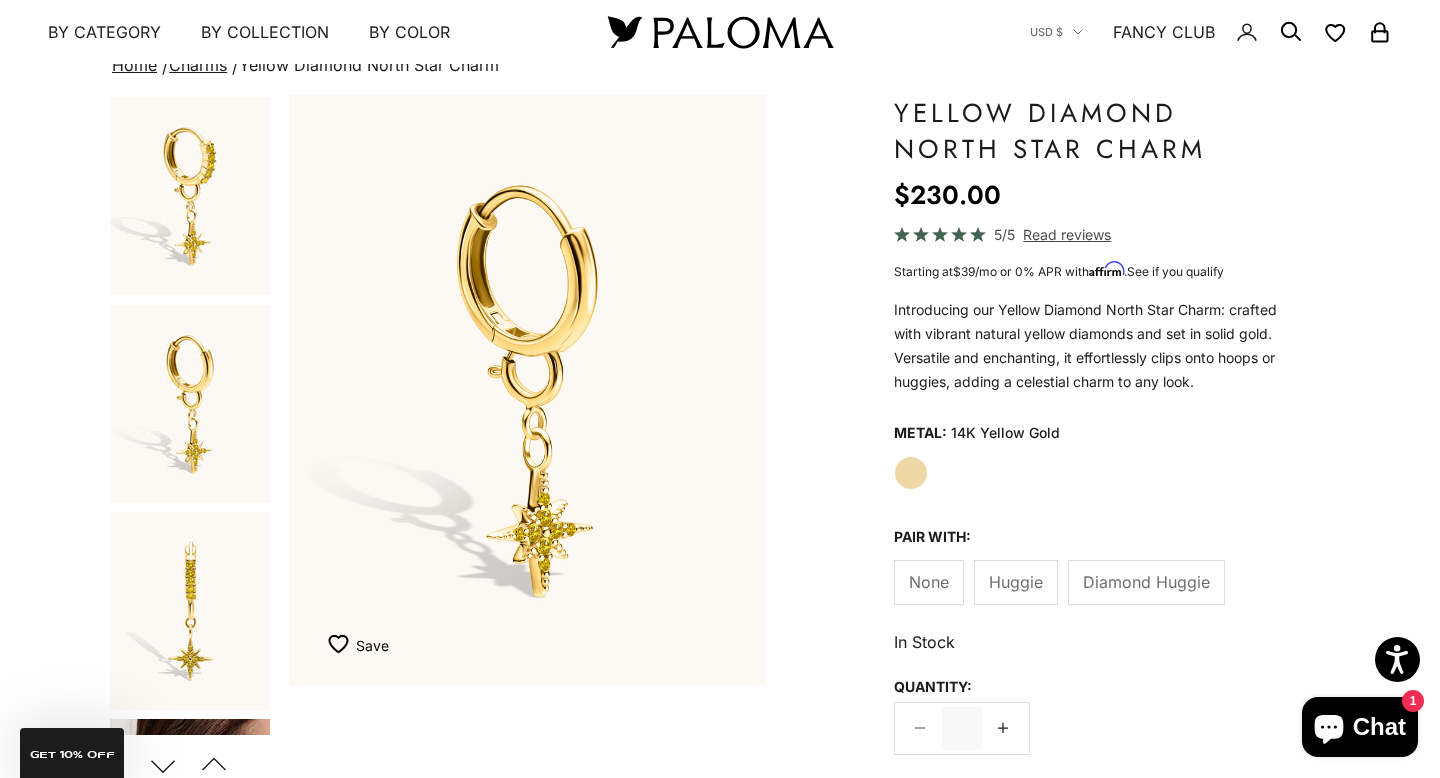 scroll, scrollTop: 0, scrollLeft: 3009, axis: horizontal 